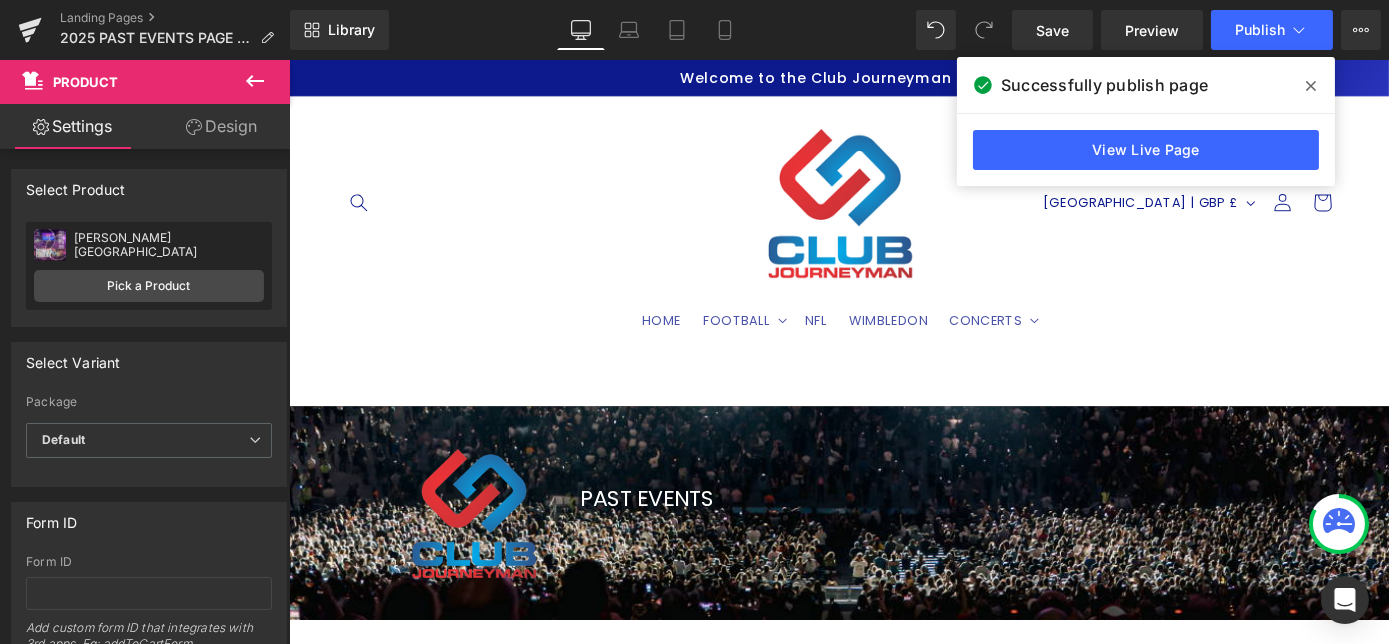 scroll, scrollTop: 1192, scrollLeft: 0, axis: vertical 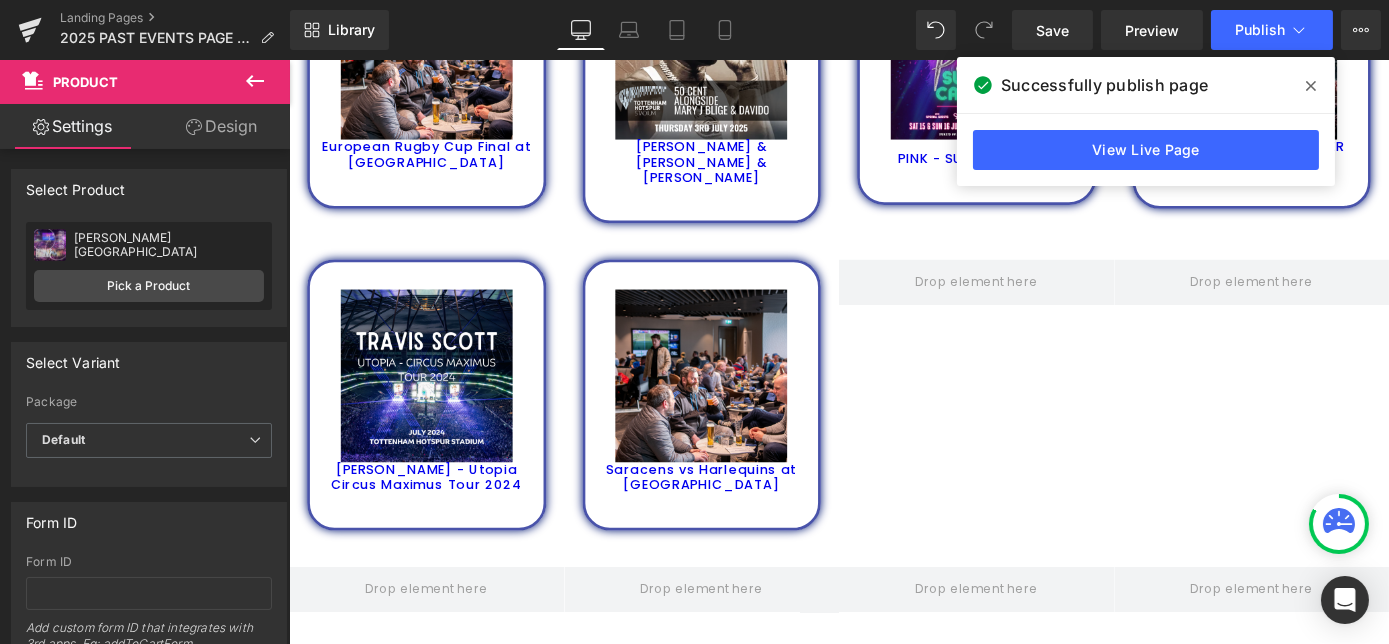 click 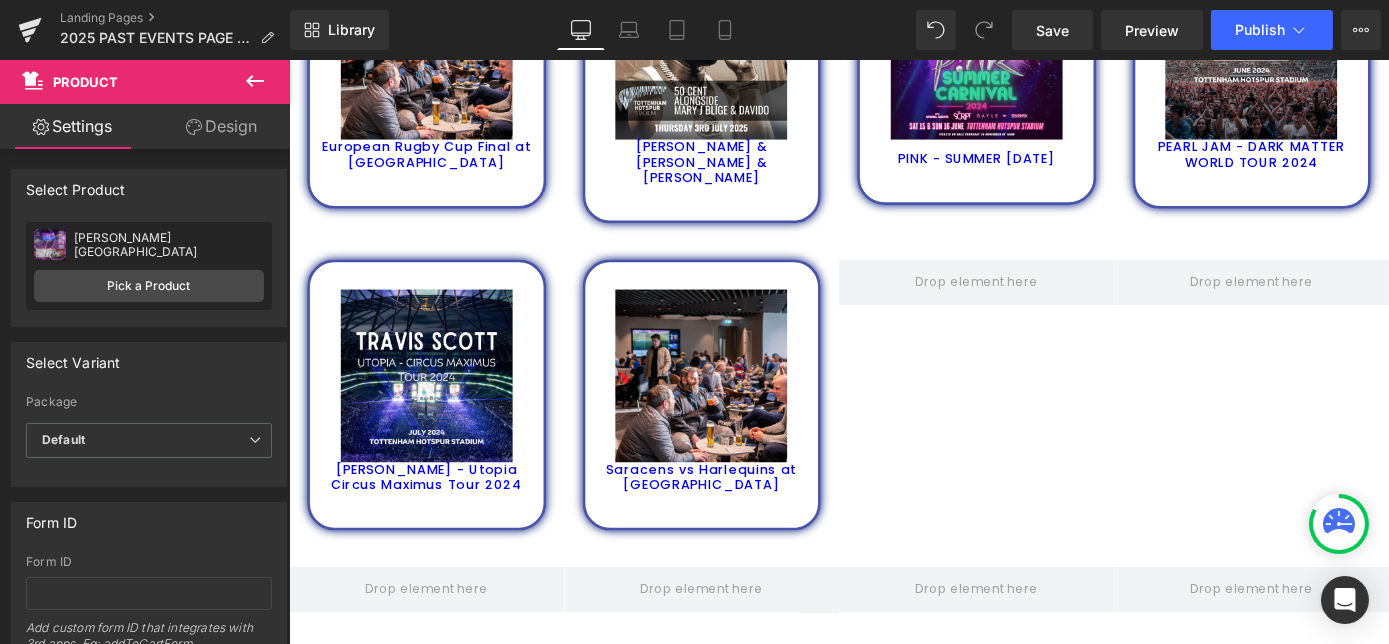click on "Save" at bounding box center [1052, 30] 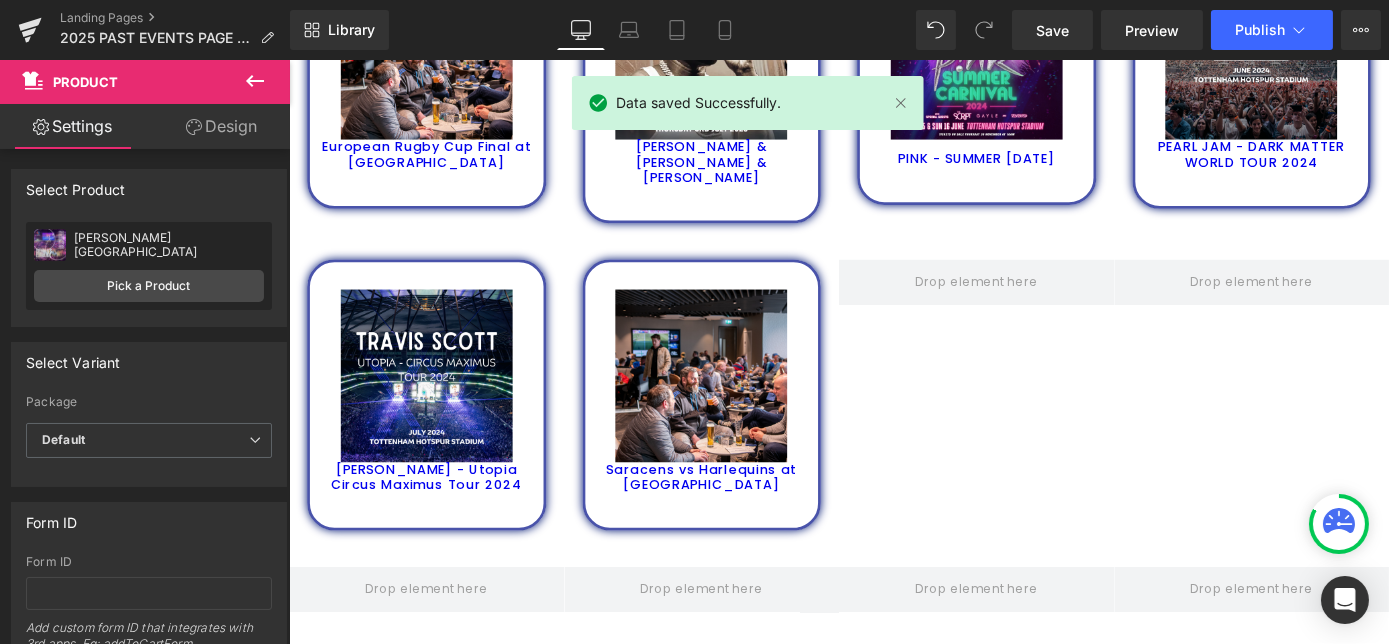 click 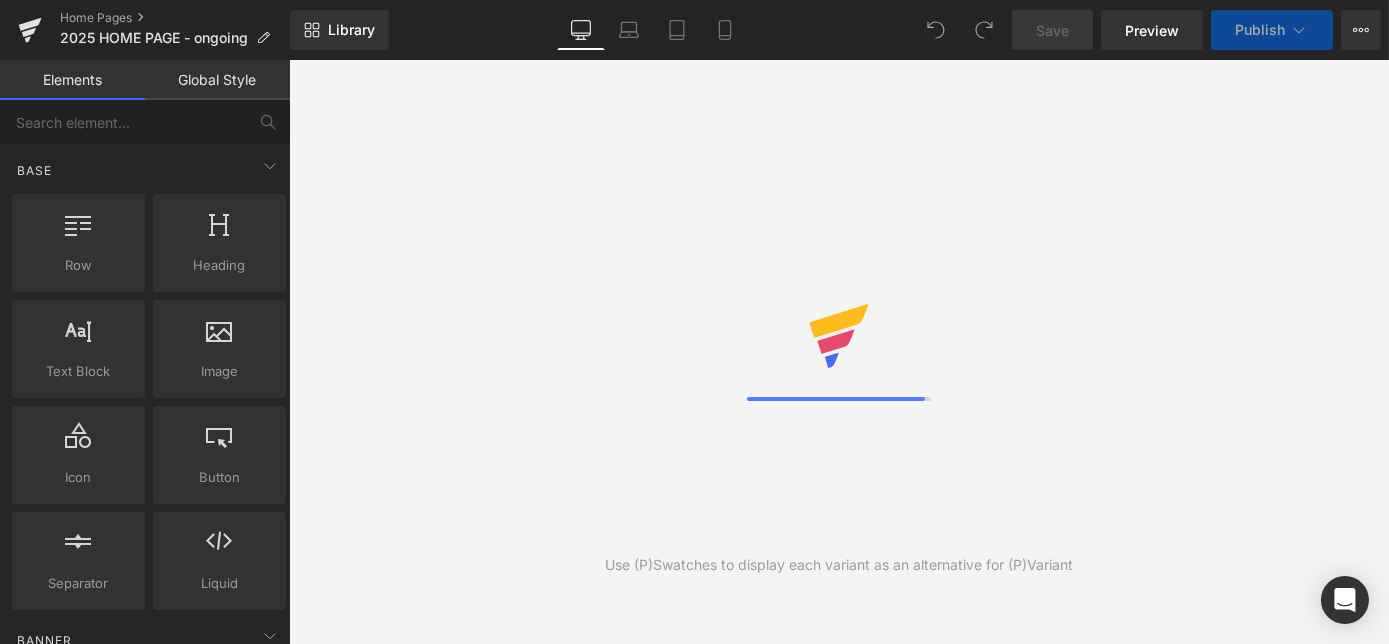 scroll, scrollTop: 0, scrollLeft: 0, axis: both 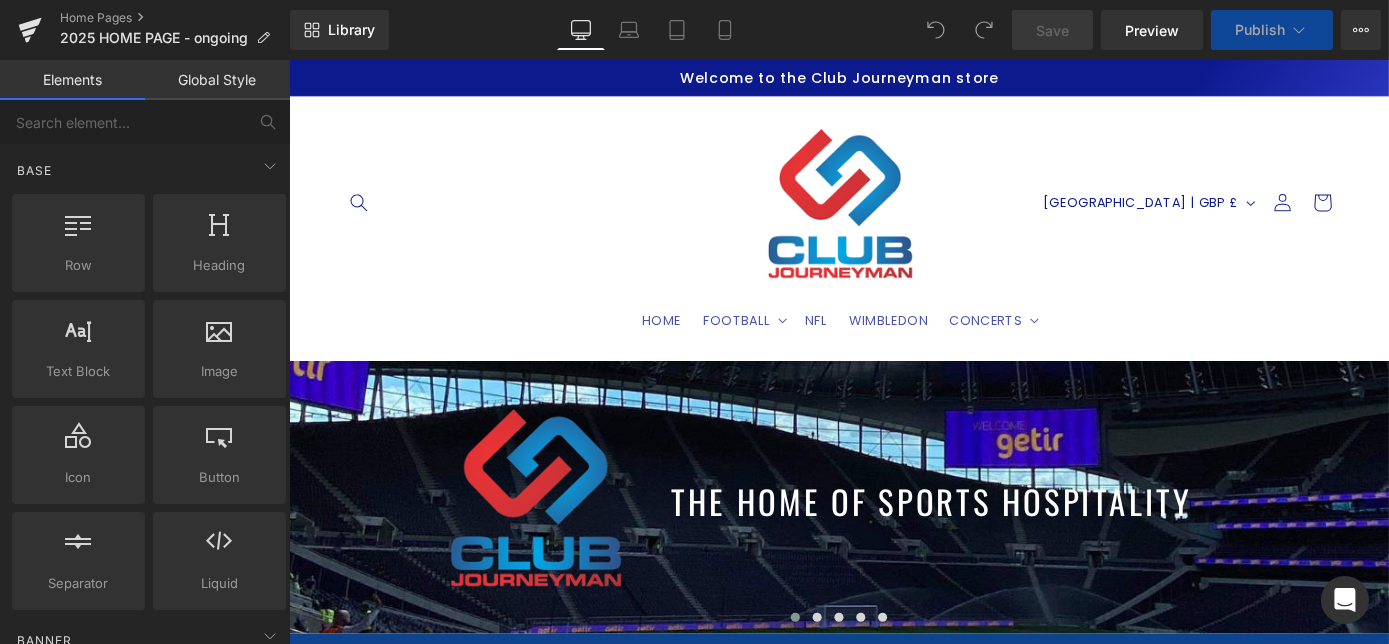 select on "Premium Lounge: Goal line" 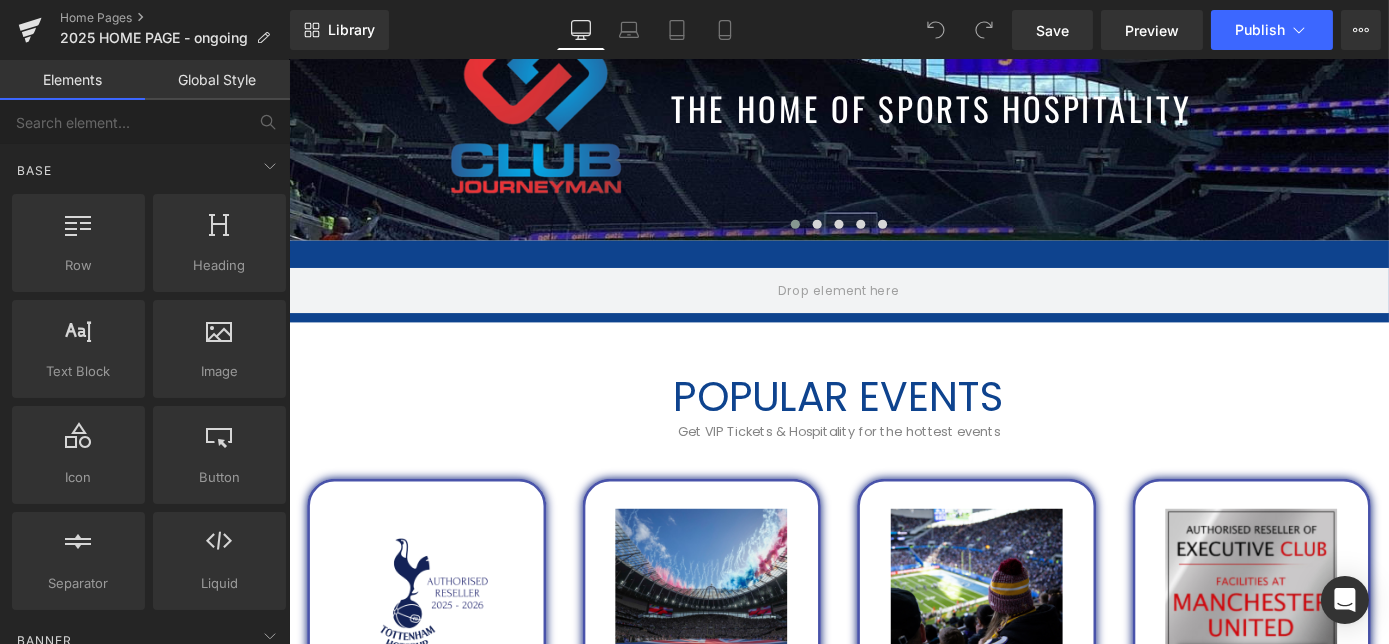 scroll, scrollTop: 363, scrollLeft: 0, axis: vertical 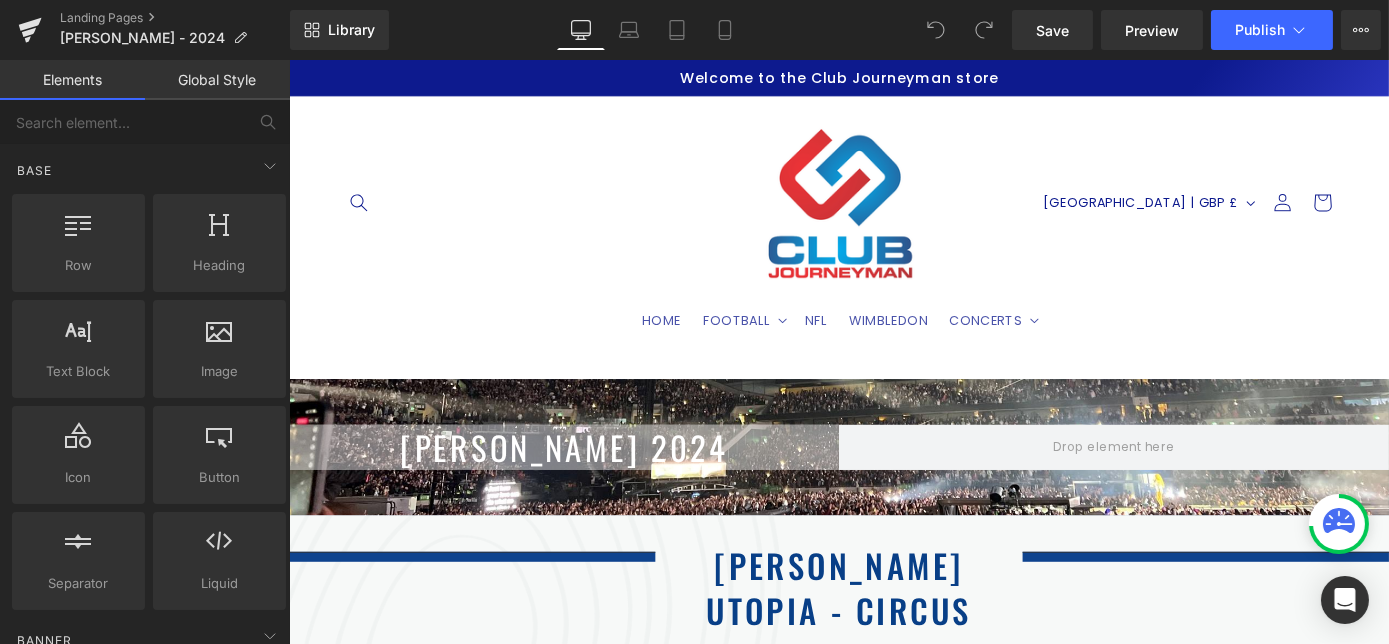 click 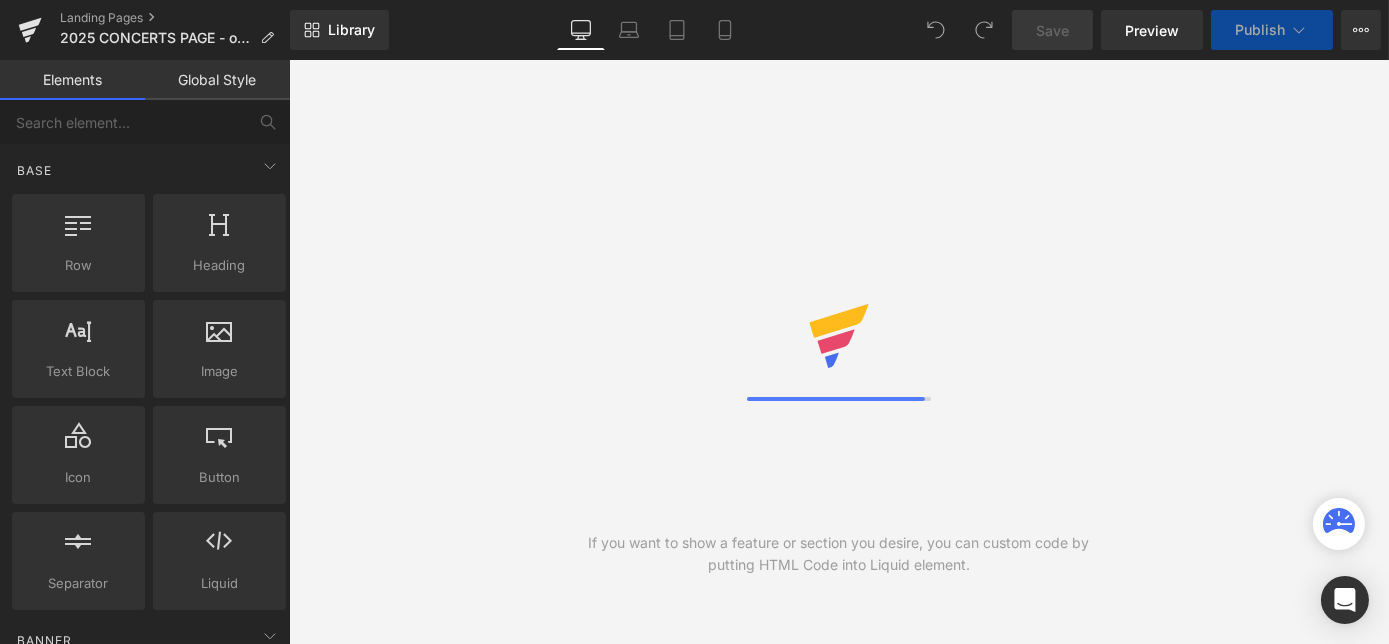scroll, scrollTop: 0, scrollLeft: 0, axis: both 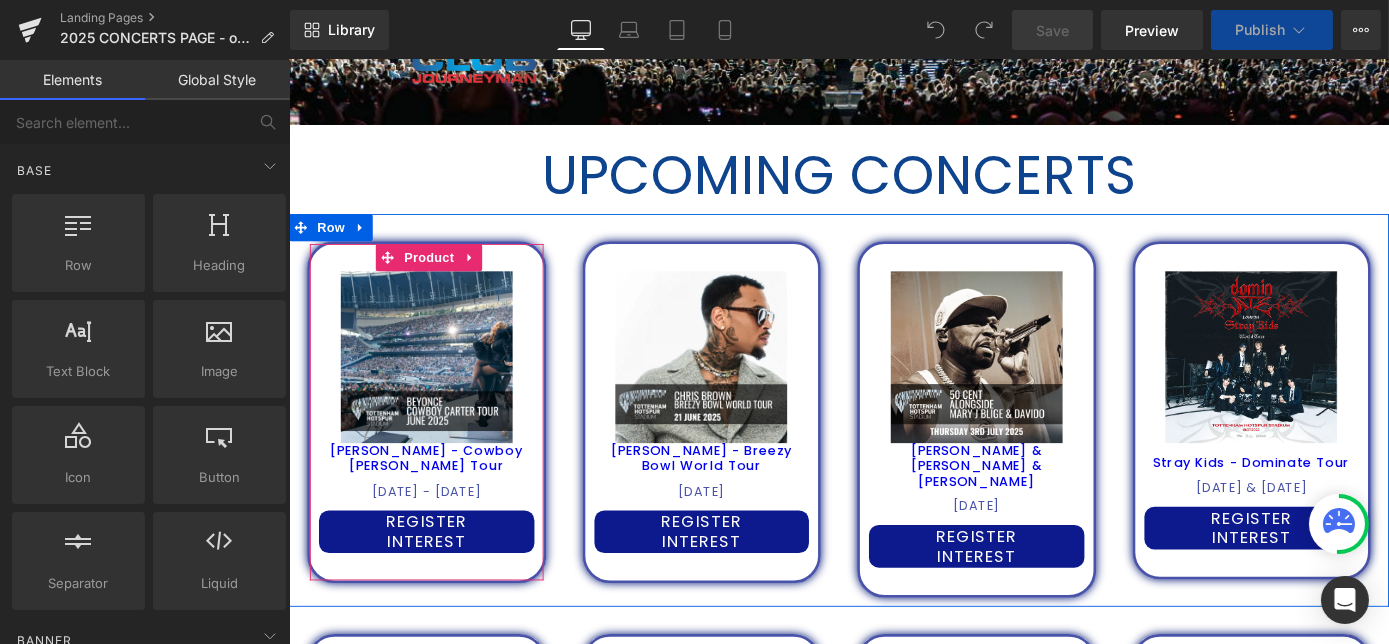 click 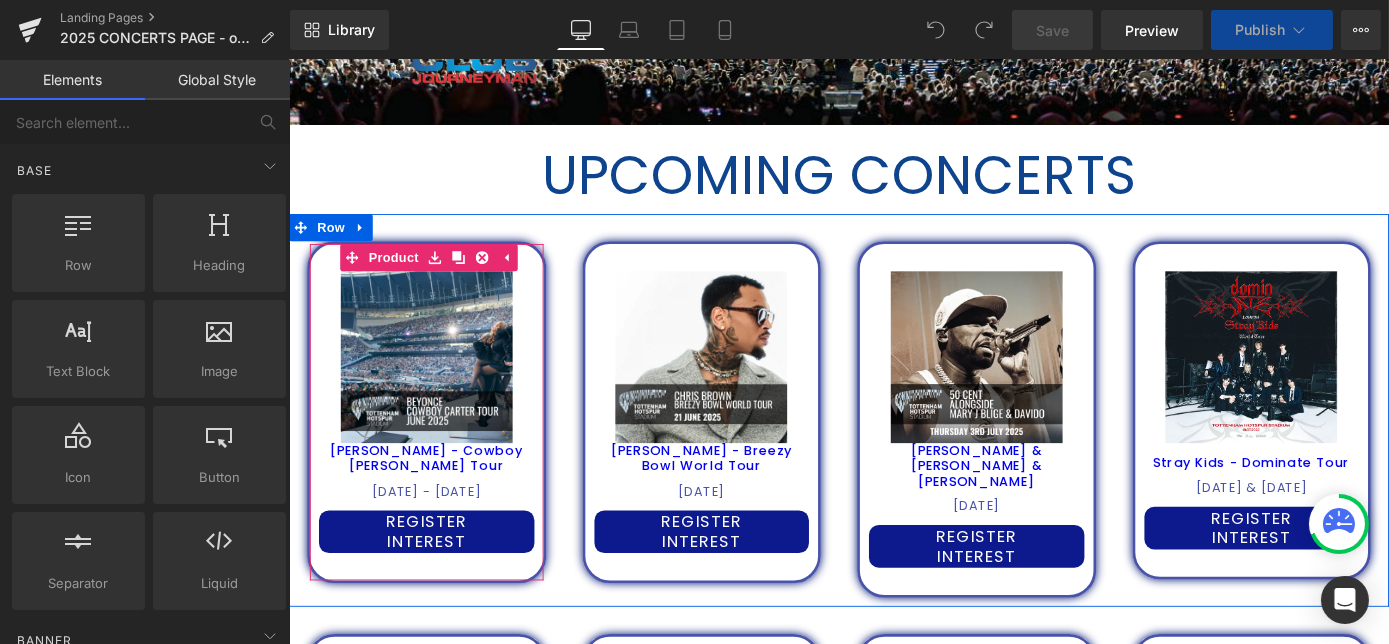 click 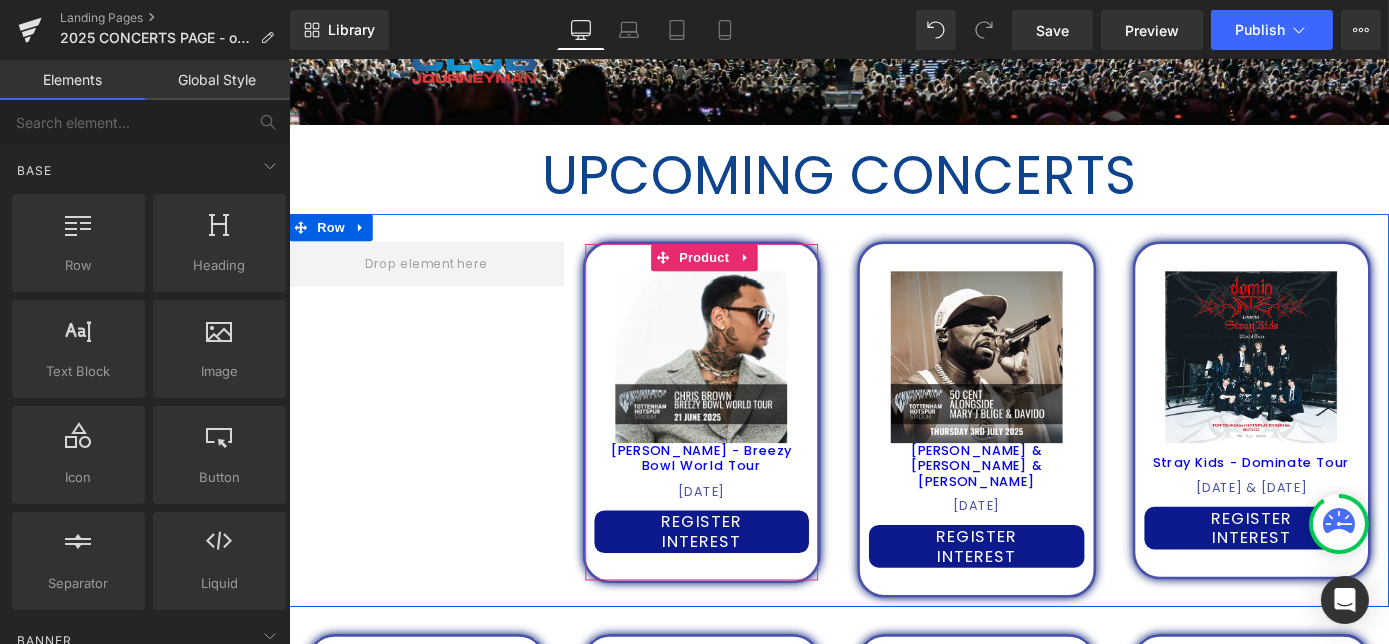 click 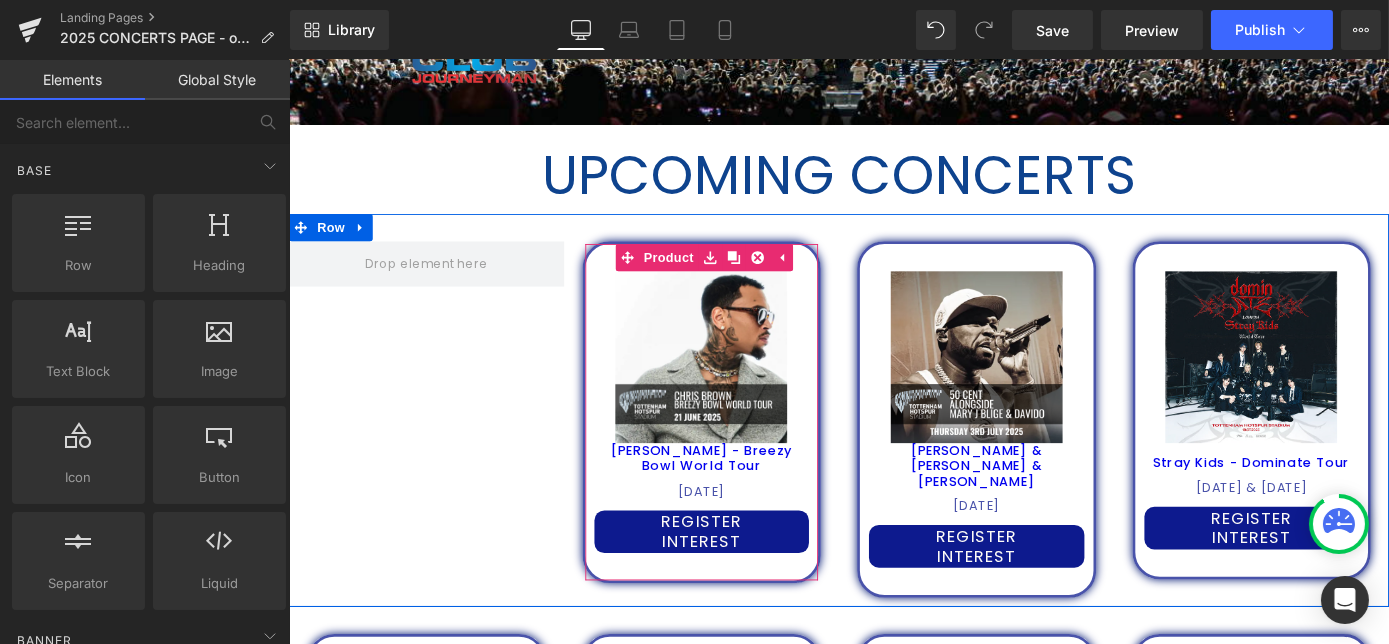click 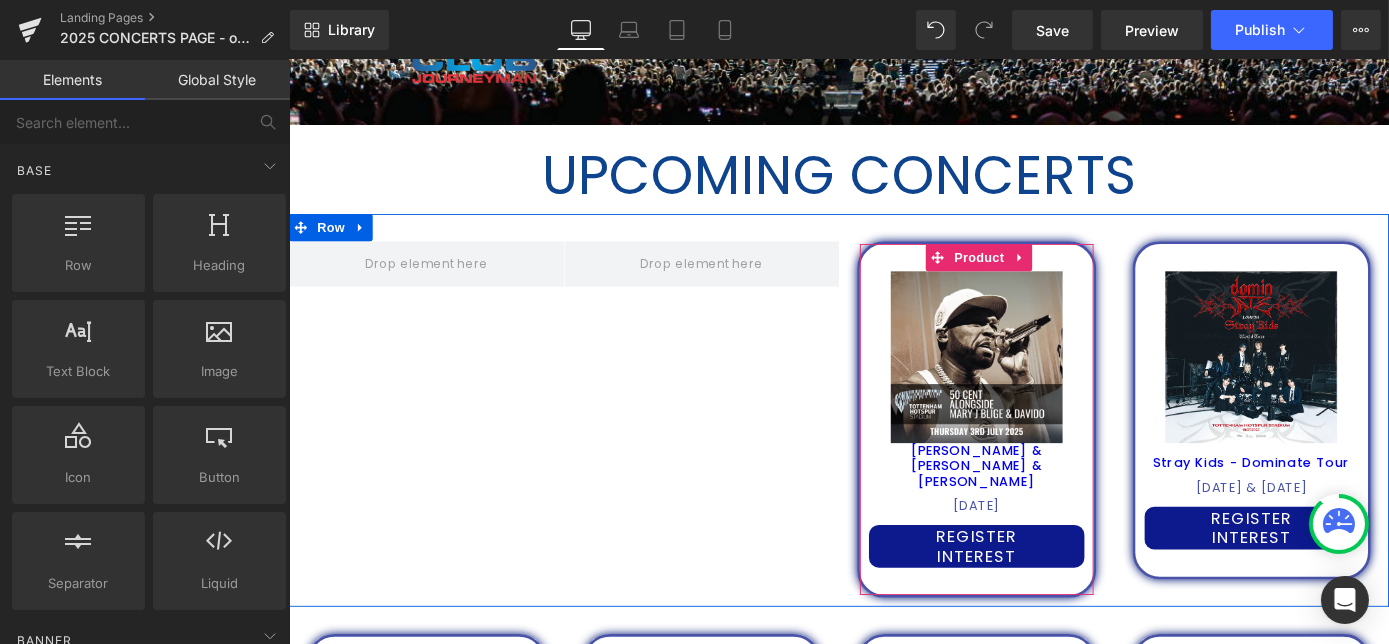 click 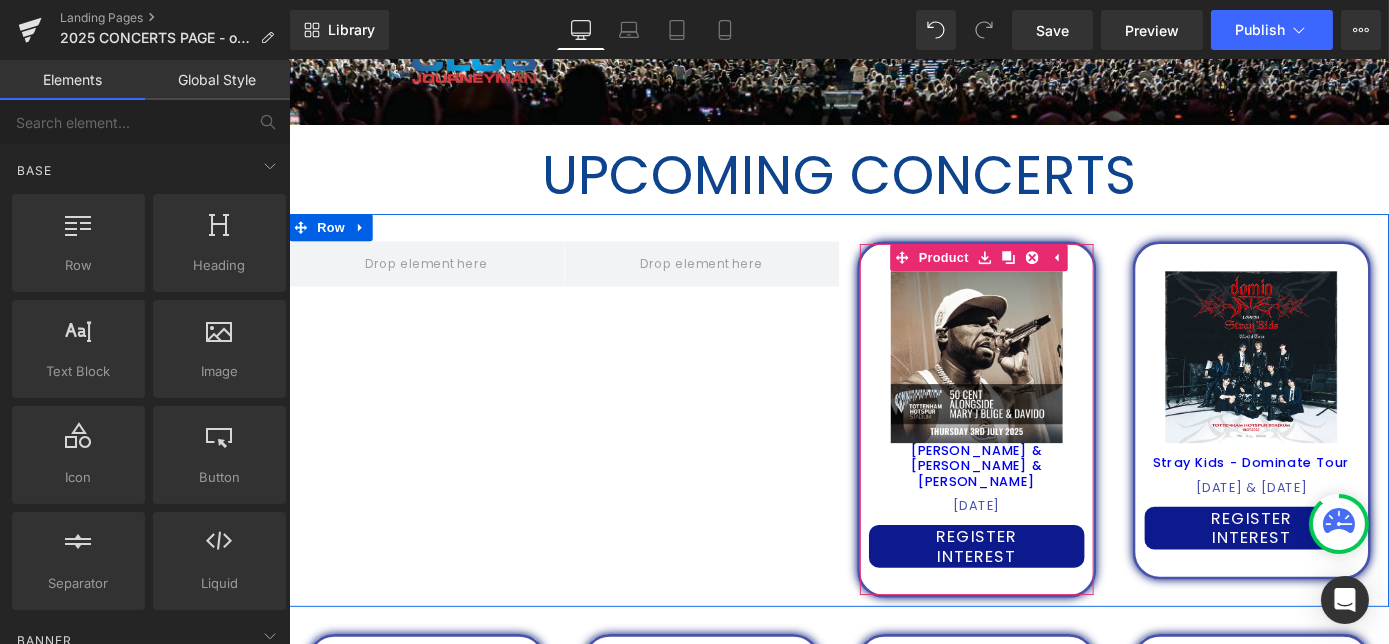 click 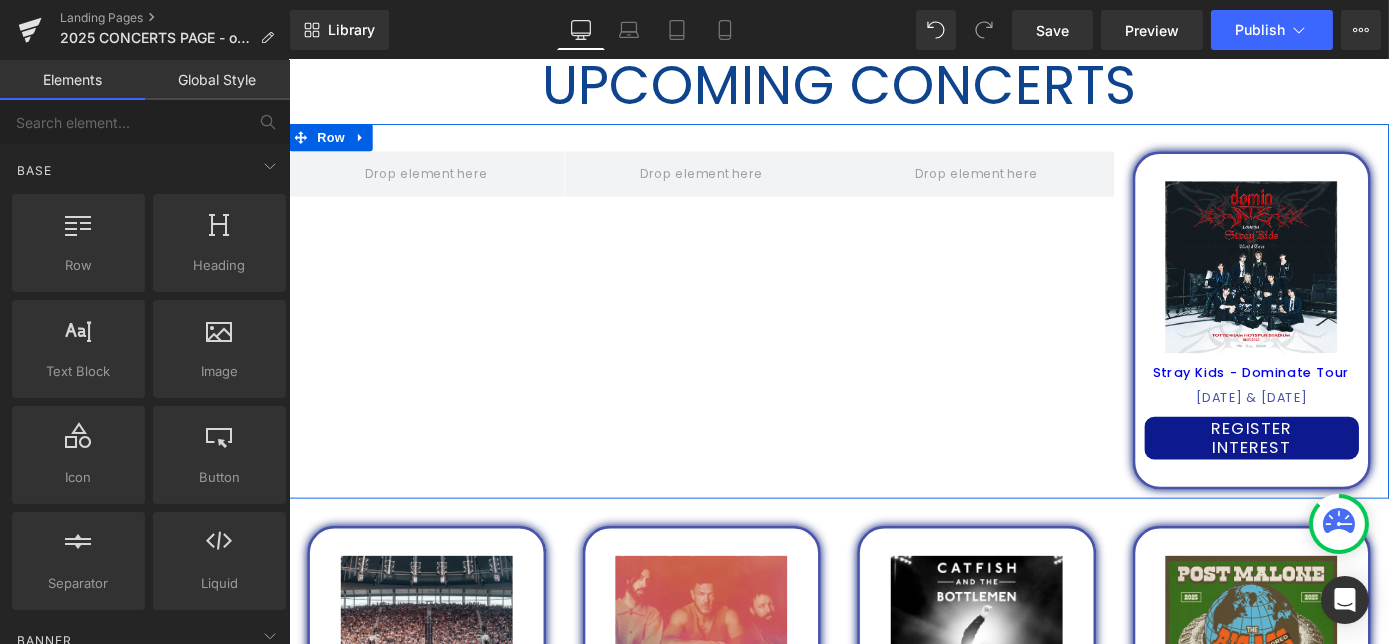 scroll, scrollTop: 636, scrollLeft: 0, axis: vertical 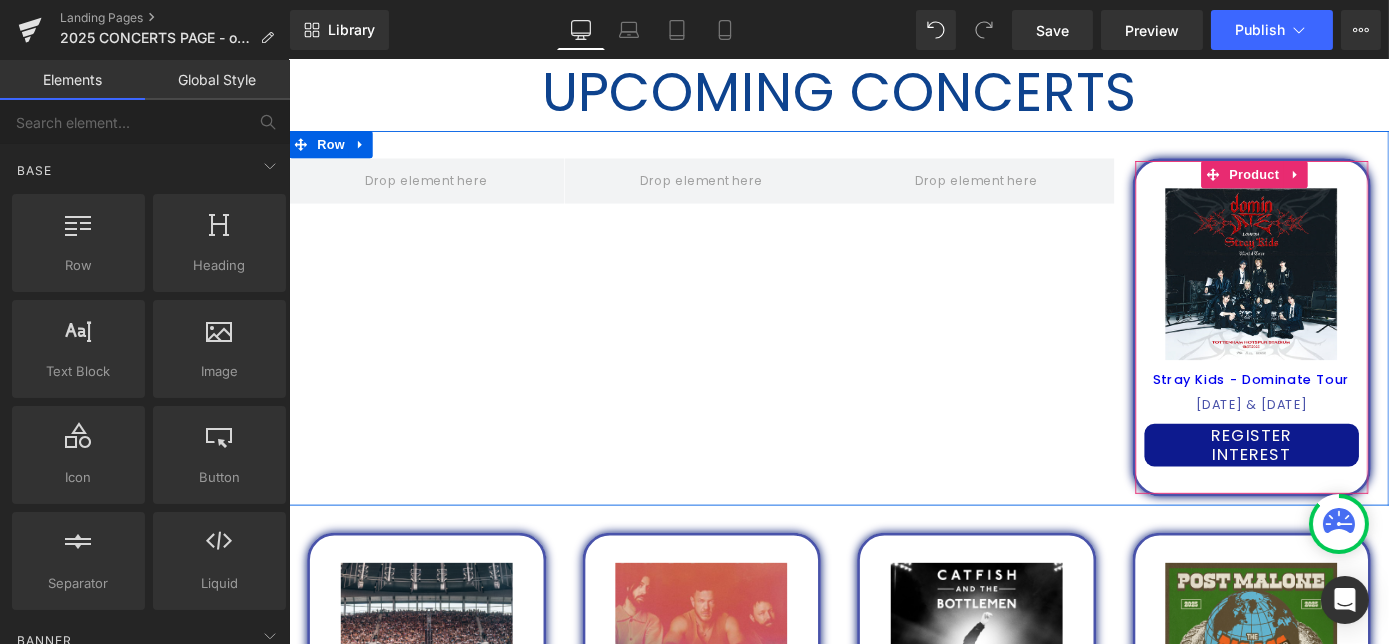 click 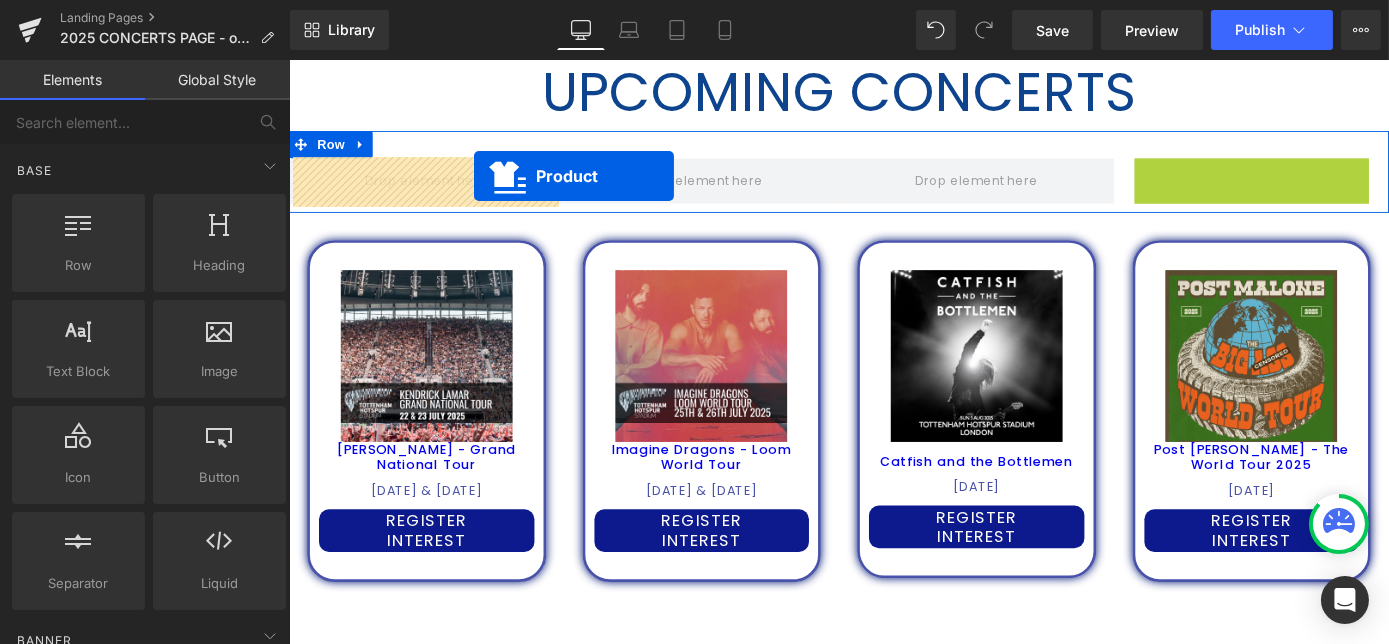 drag, startPoint x: 1262, startPoint y: 190, endPoint x: 491, endPoint y: 188, distance: 771.0026 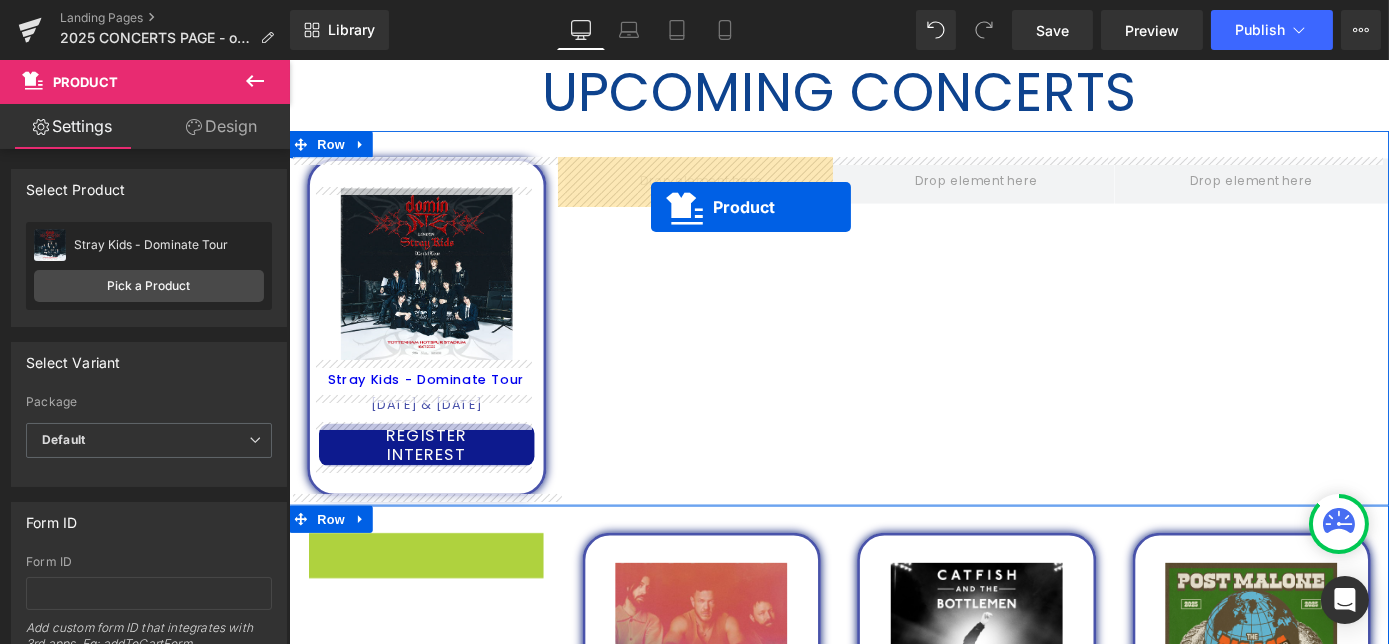drag, startPoint x: 390, startPoint y: 597, endPoint x: 686, endPoint y: 222, distance: 477.74576 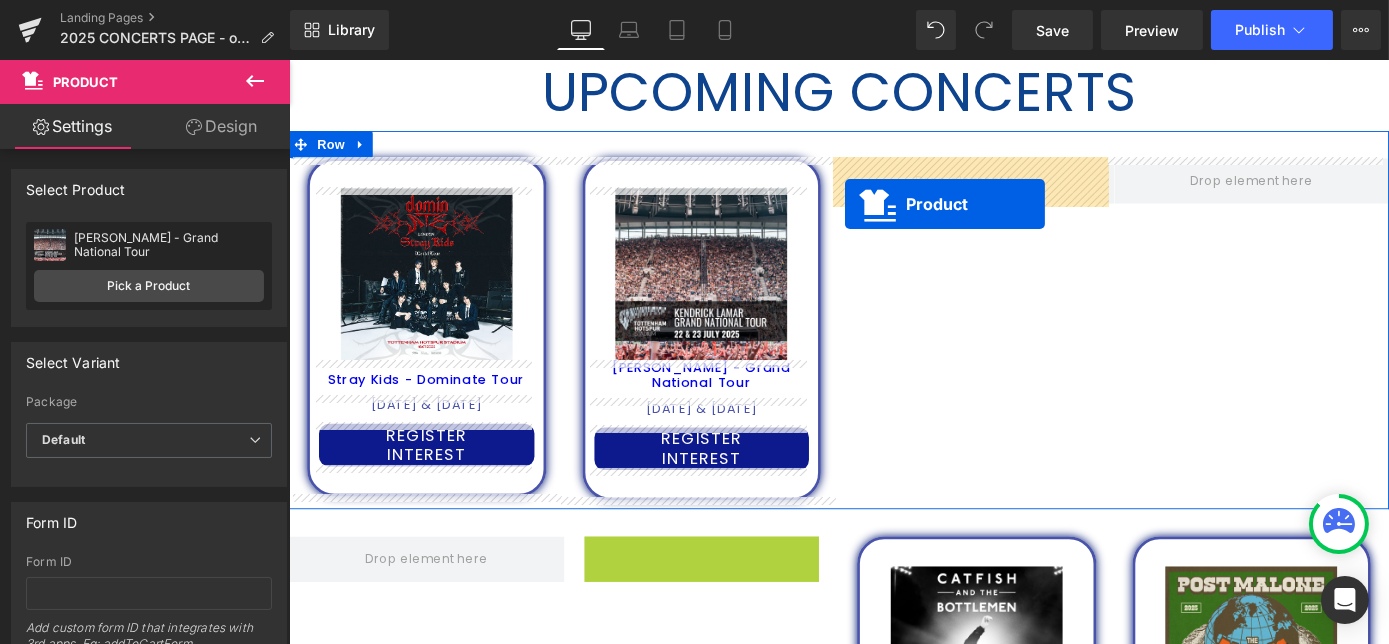 drag, startPoint x: 686, startPoint y: 600, endPoint x: 911, endPoint y: 214, distance: 446.78967 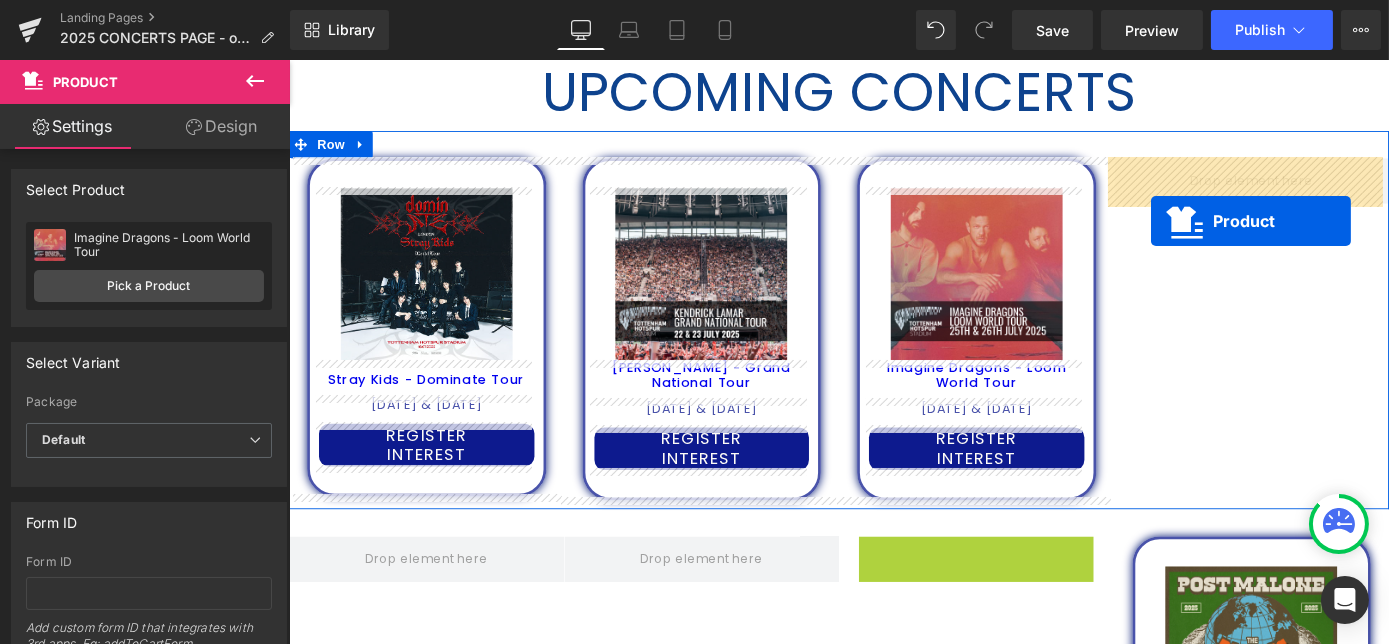 drag, startPoint x: 994, startPoint y: 598, endPoint x: 1238, endPoint y: 230, distance: 441.54276 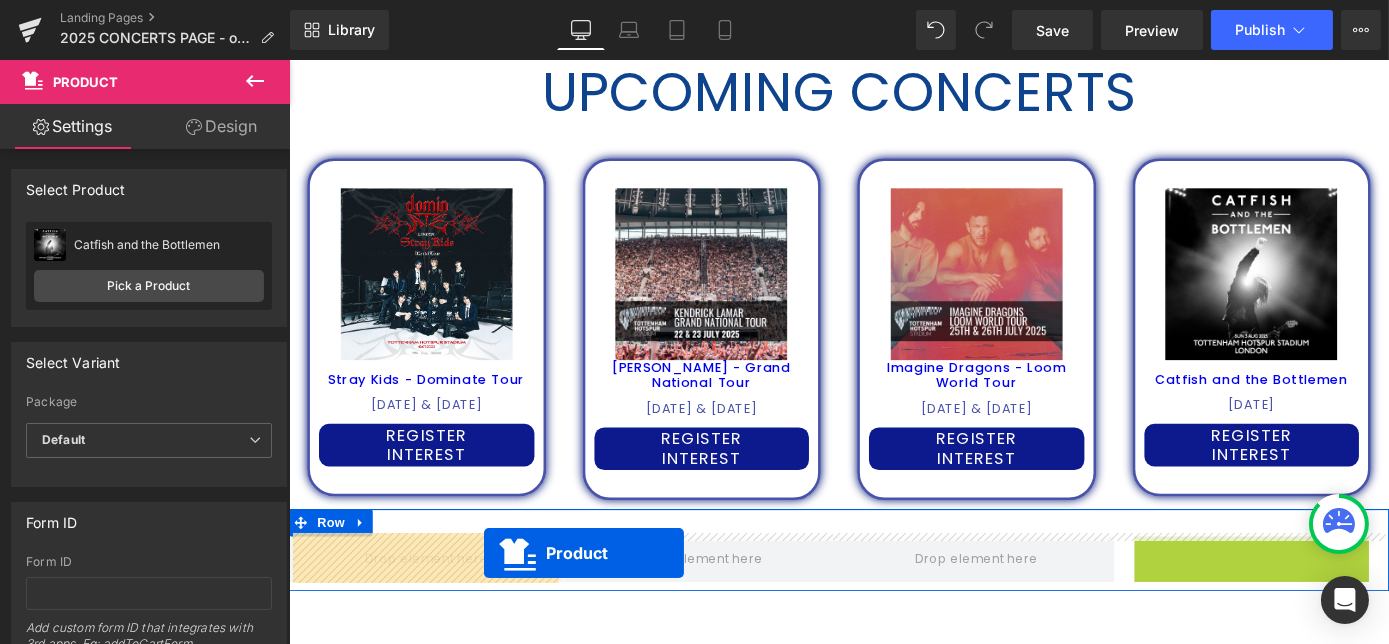 drag, startPoint x: 1288, startPoint y: 602, endPoint x: 502, endPoint y: 602, distance: 786 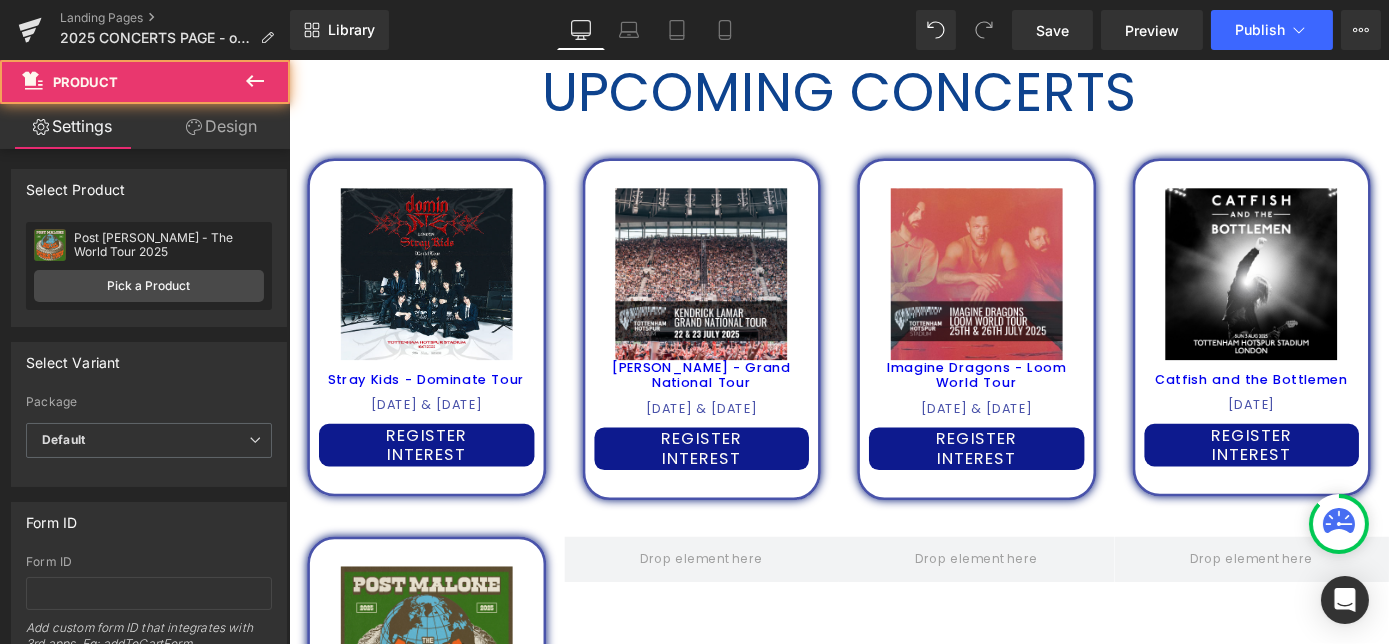click on "Publish" at bounding box center [1260, 30] 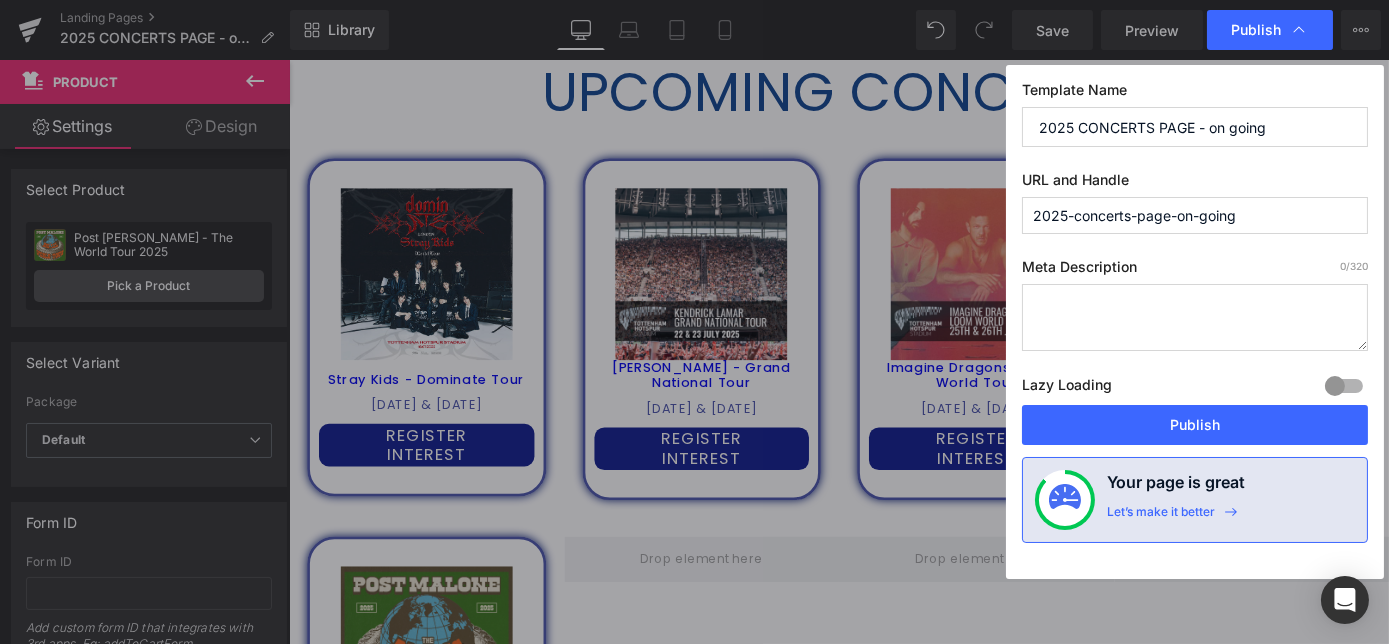 click on "Publish" at bounding box center (1195, 425) 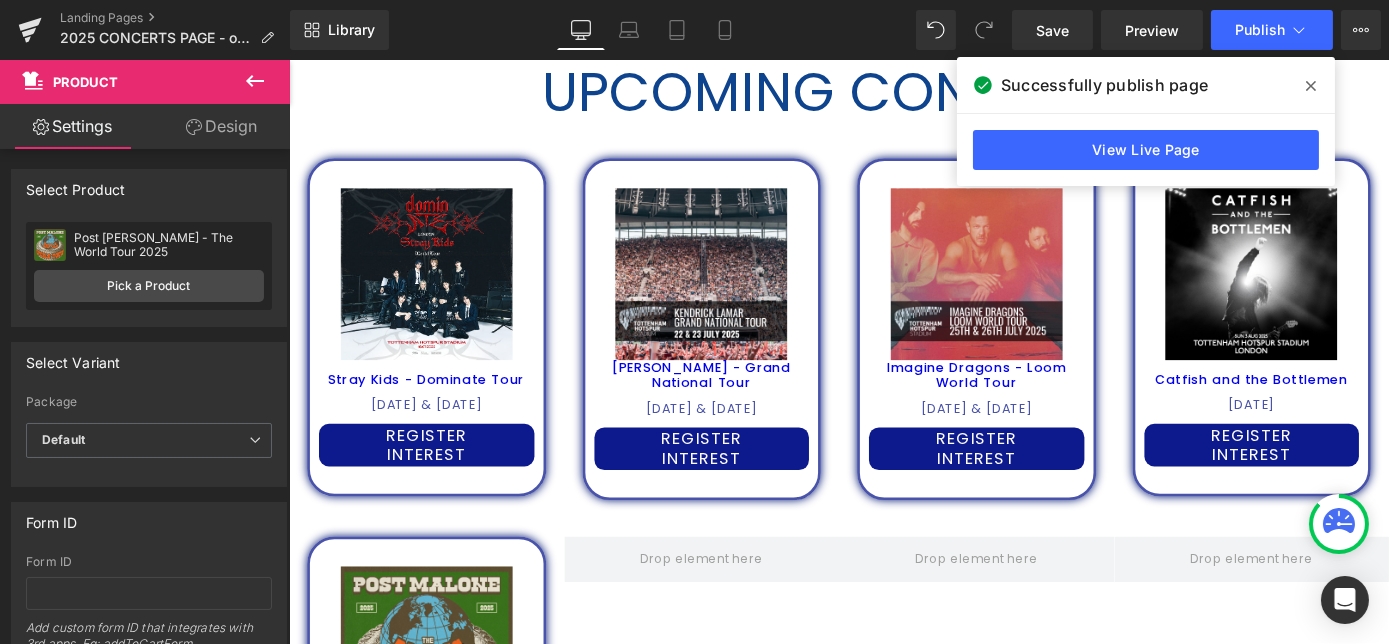 click 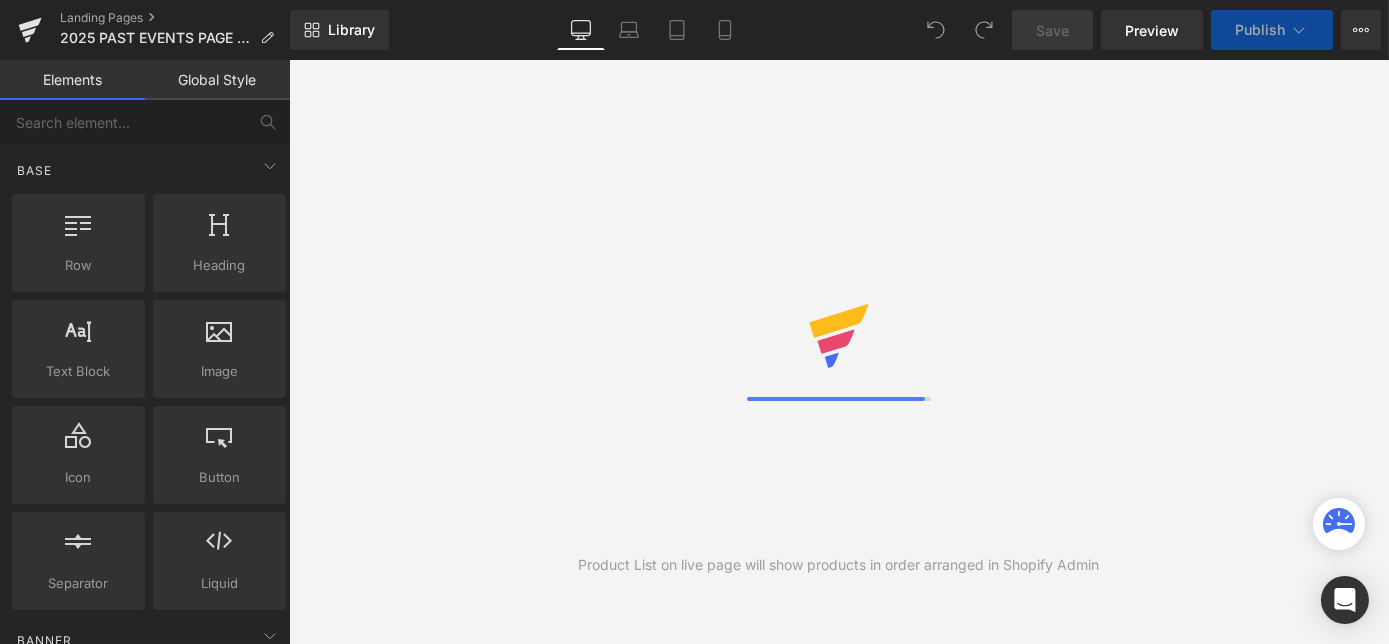 scroll, scrollTop: 0, scrollLeft: 0, axis: both 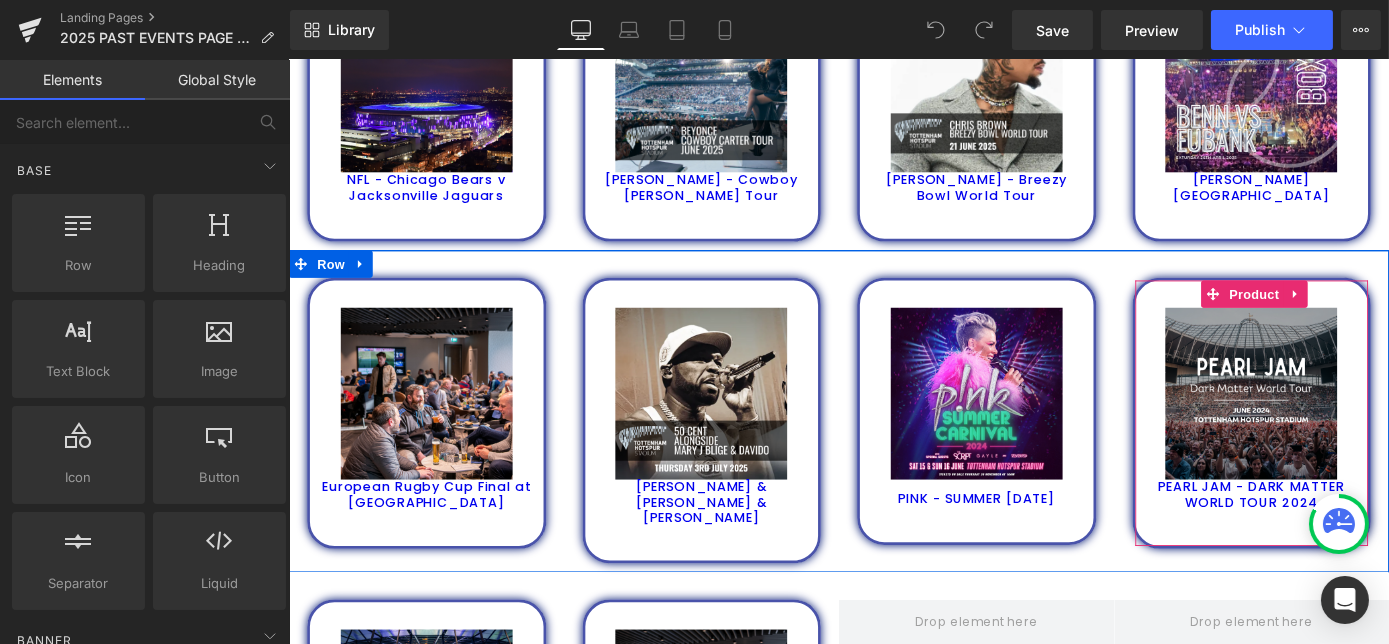 click on "Product" at bounding box center (1349, 318) 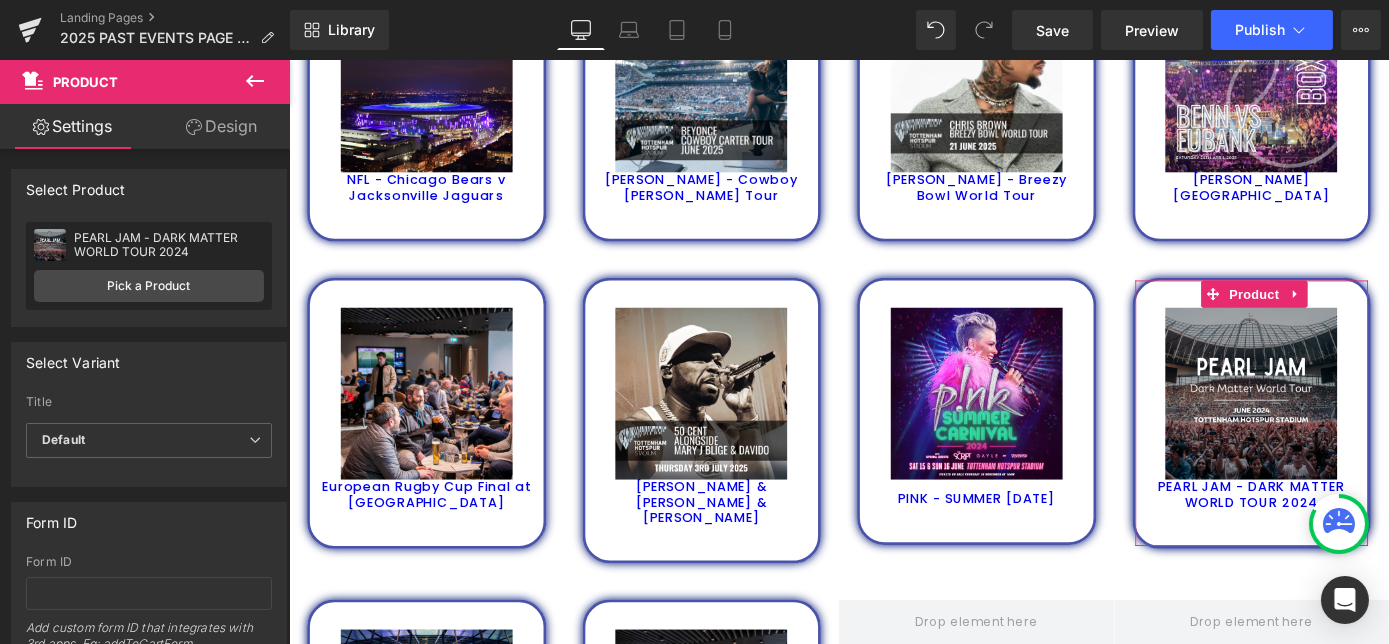click on "Pick a Product" at bounding box center (149, 286) 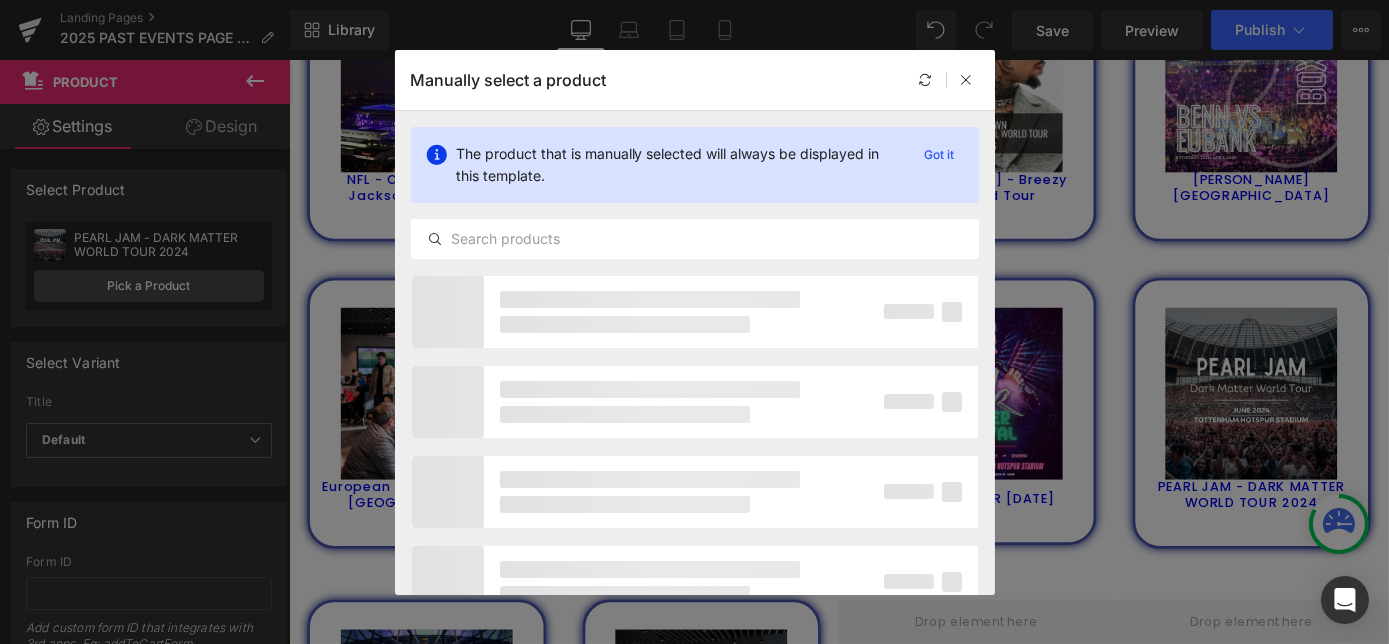 click at bounding box center [695, 239] 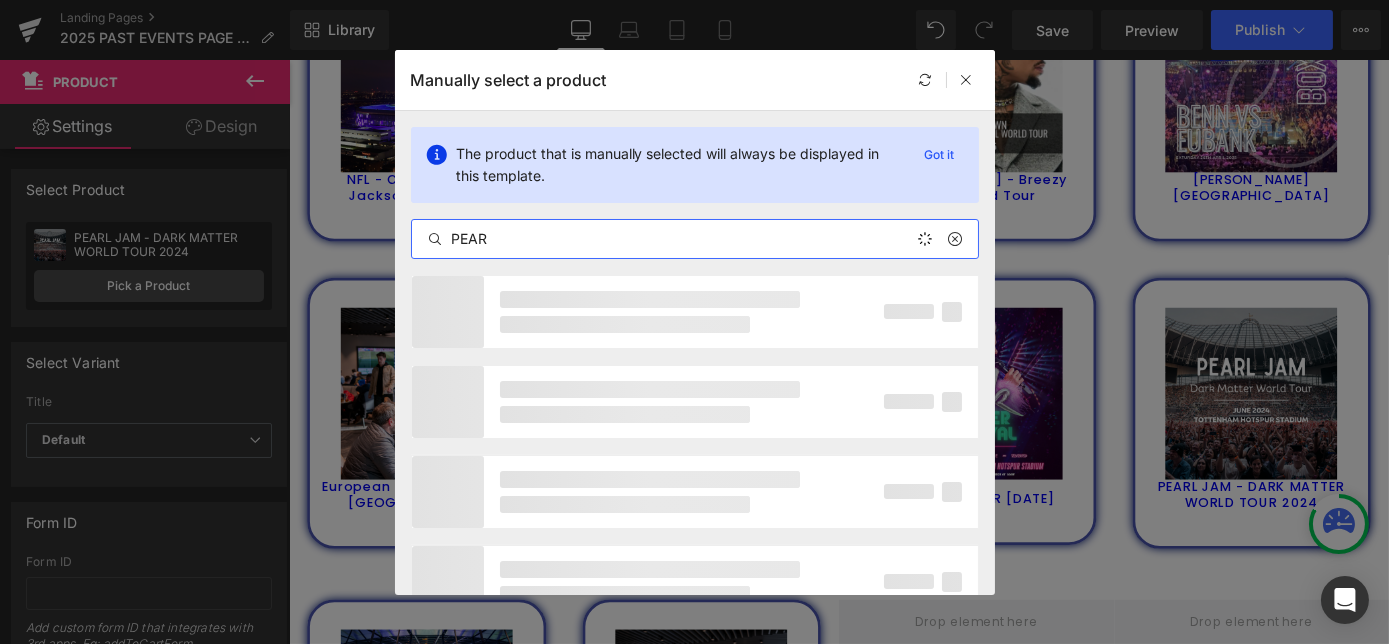 type on "PEARL" 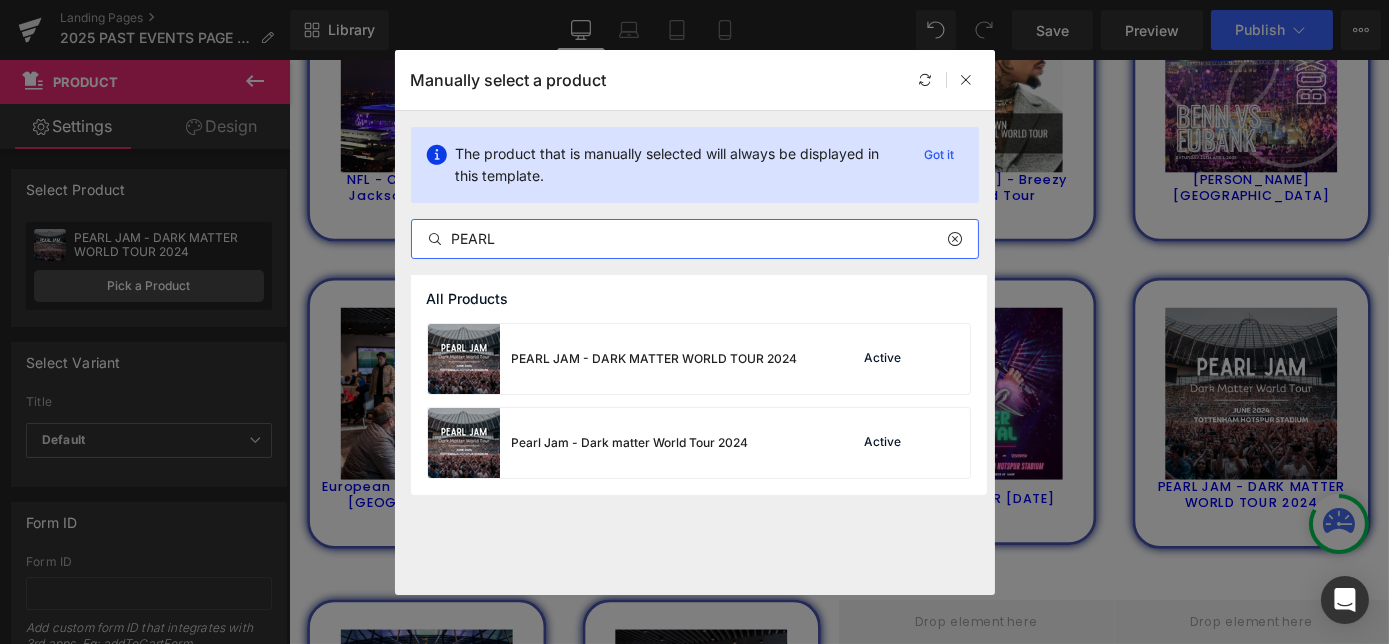 click on "Pearl Jam - Dark matter World Tour 2024" at bounding box center [630, 443] 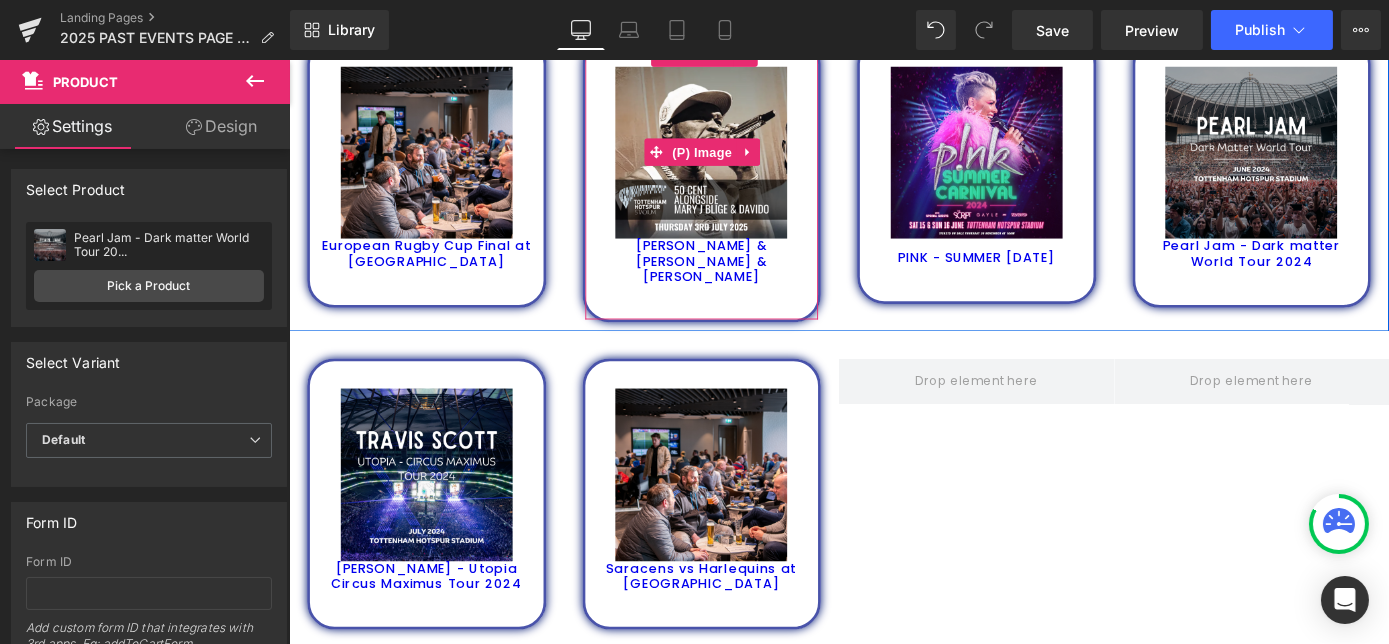 scroll, scrollTop: 1090, scrollLeft: 0, axis: vertical 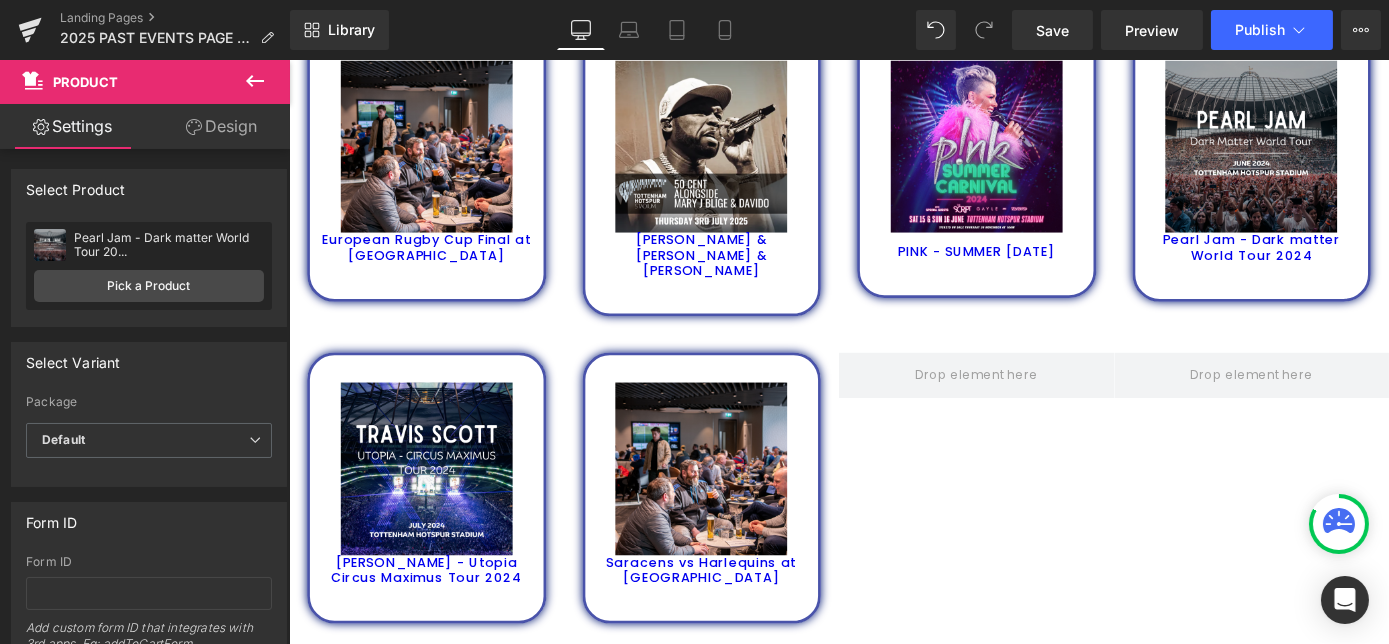 click on "Publish" at bounding box center (1260, 30) 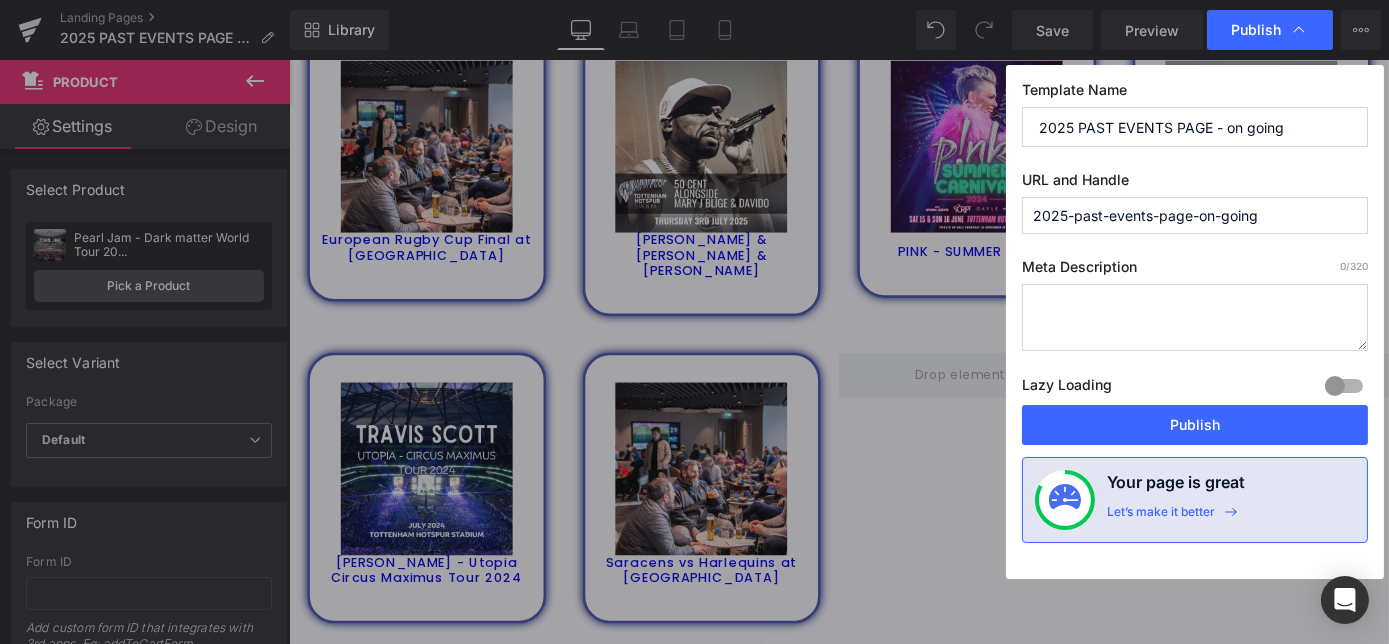 drag, startPoint x: 1212, startPoint y: 417, endPoint x: 915, endPoint y: 270, distance: 331.388 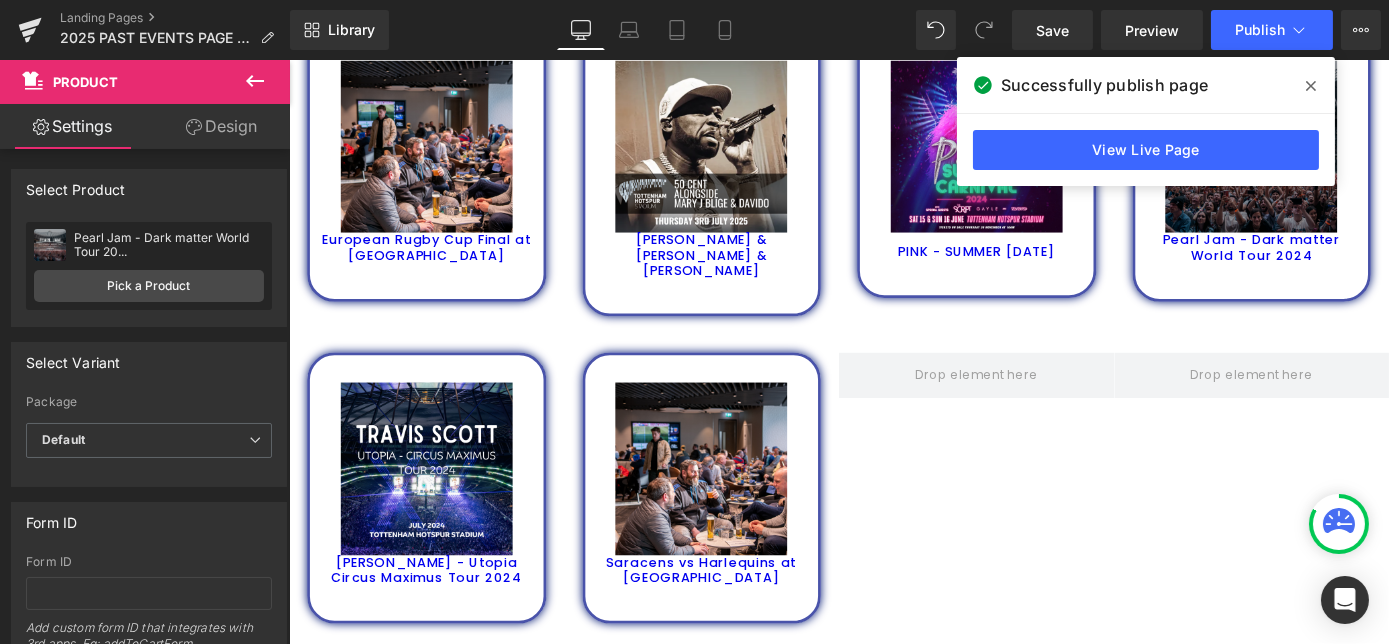 click 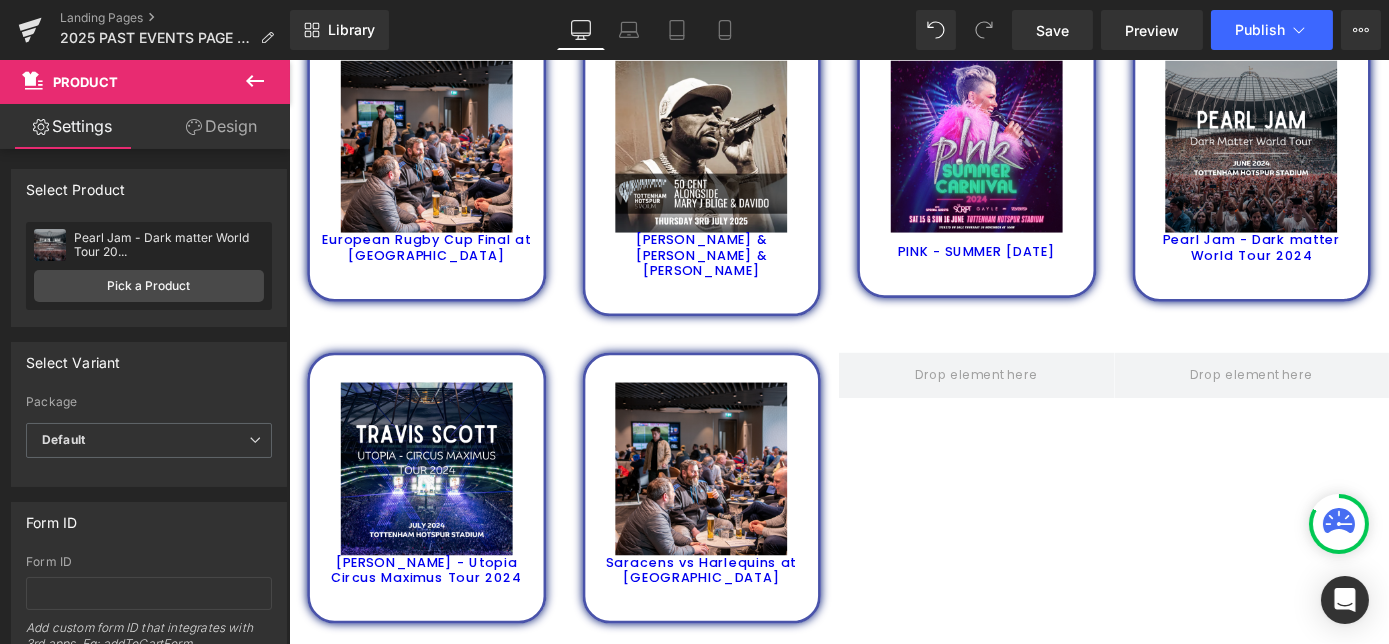 click 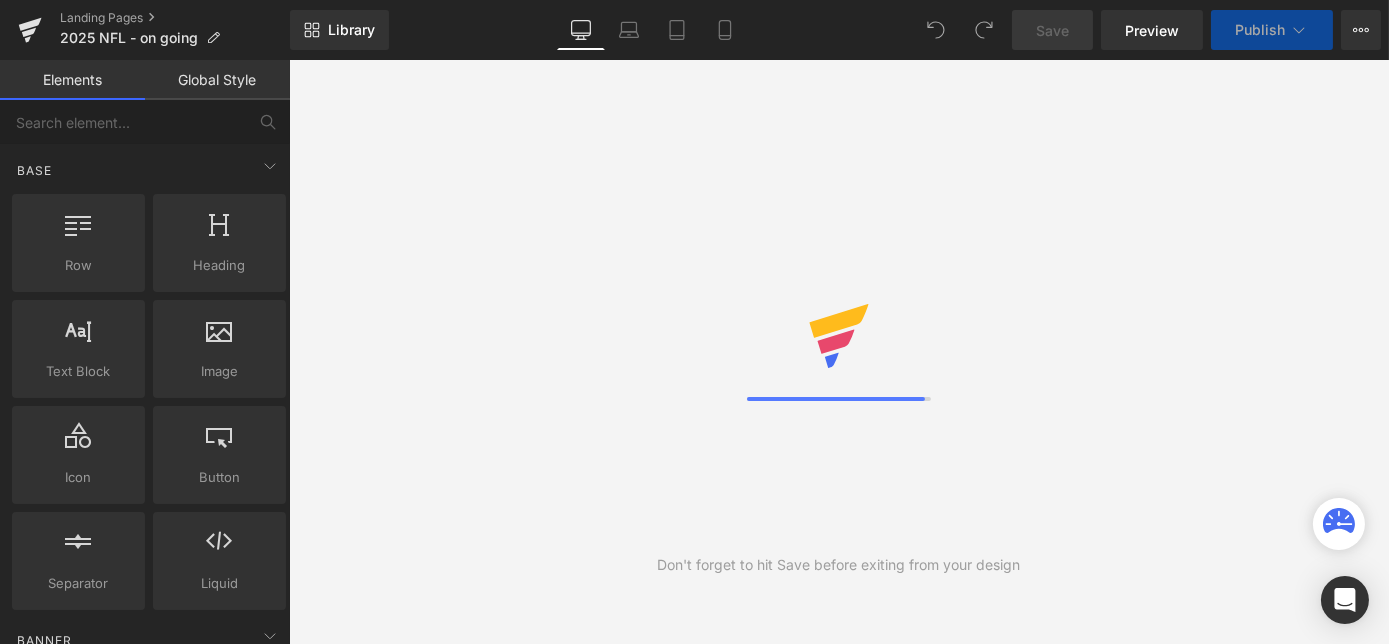 scroll, scrollTop: 0, scrollLeft: 0, axis: both 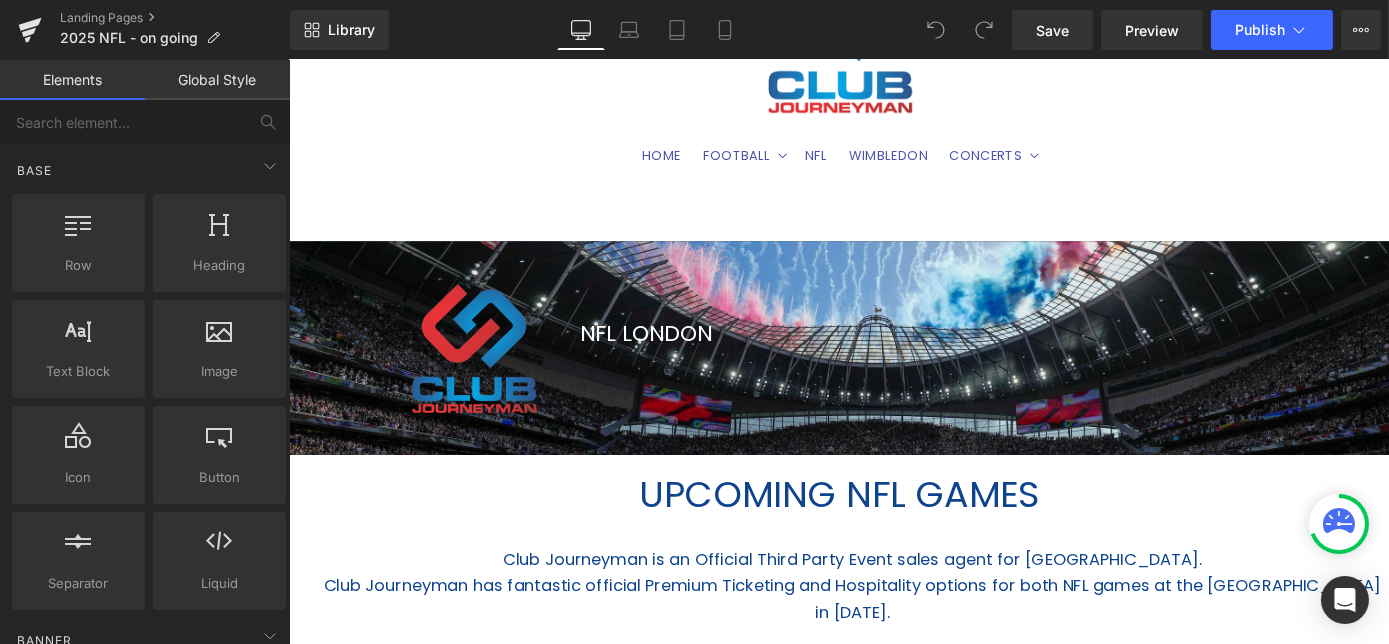 click on "NFL LONDON" at bounding box center [1043, 362] 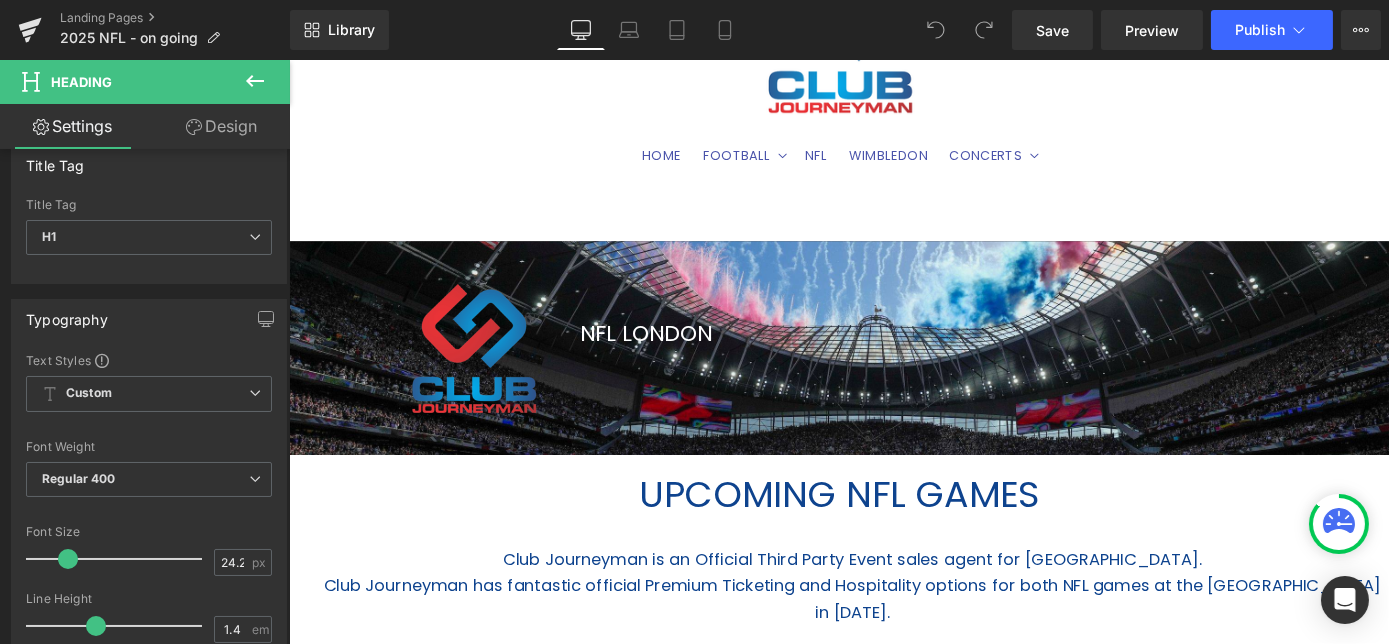 scroll, scrollTop: 90, scrollLeft: 0, axis: vertical 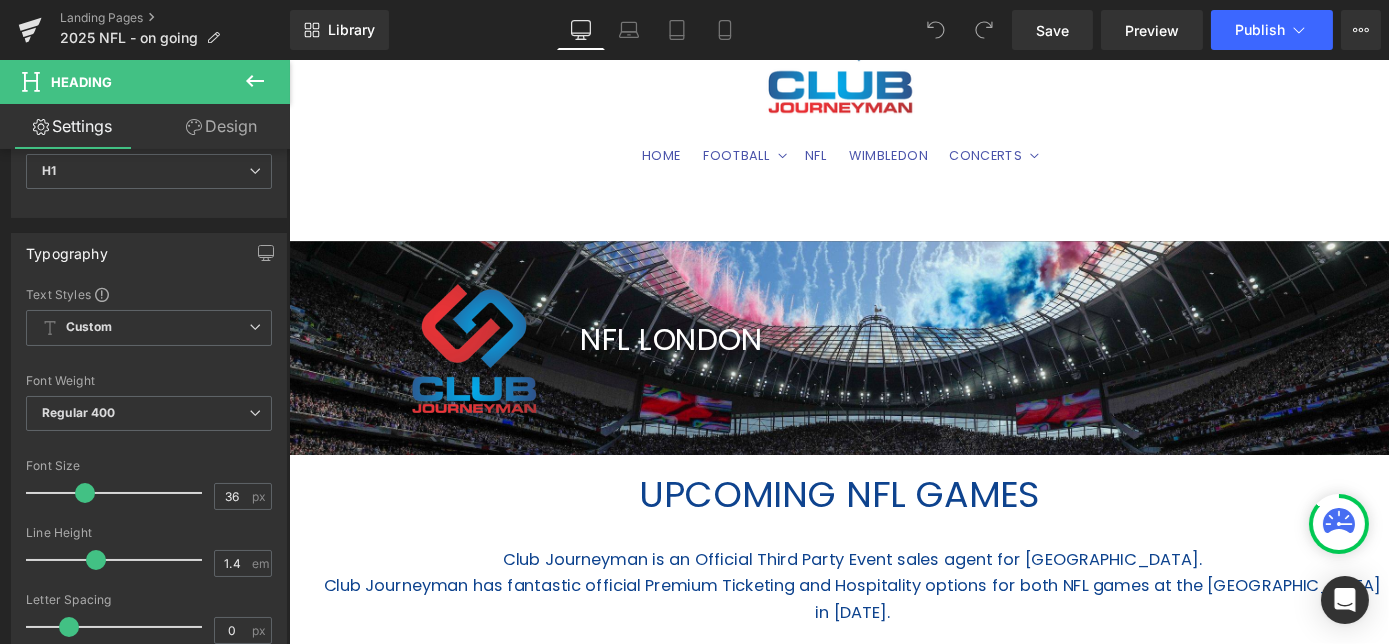 type on "37" 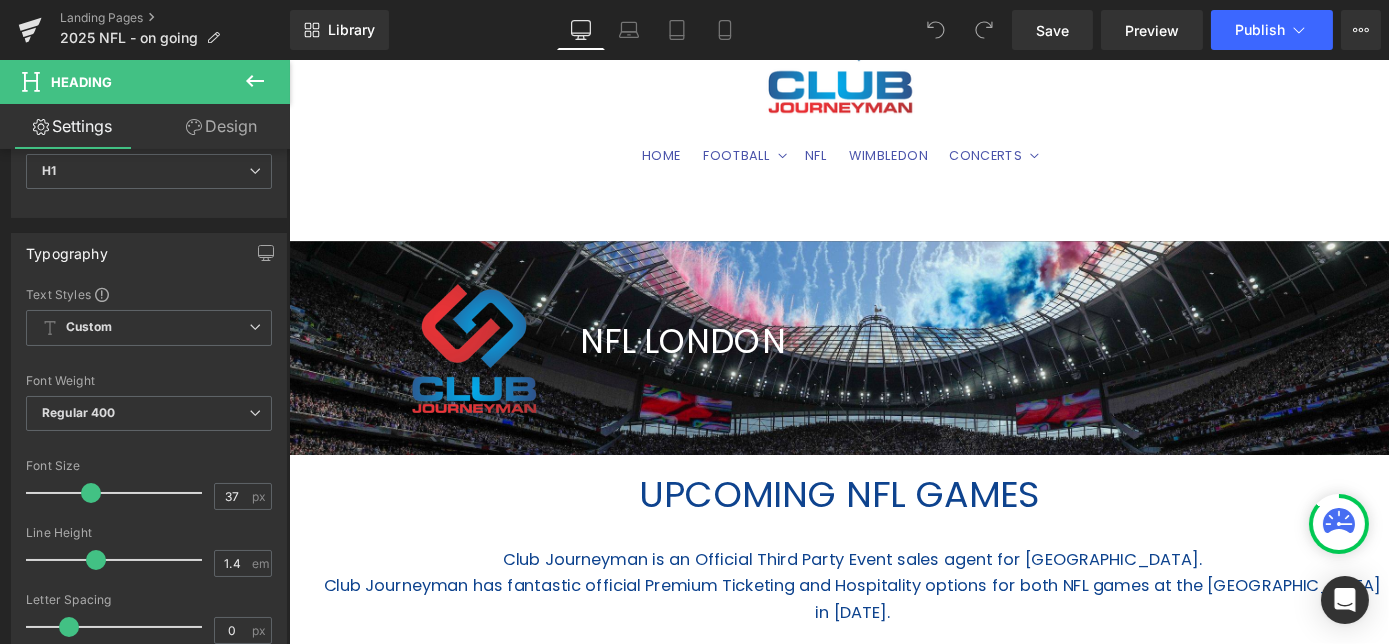 drag, startPoint x: 67, startPoint y: 490, endPoint x: 89, endPoint y: 490, distance: 22 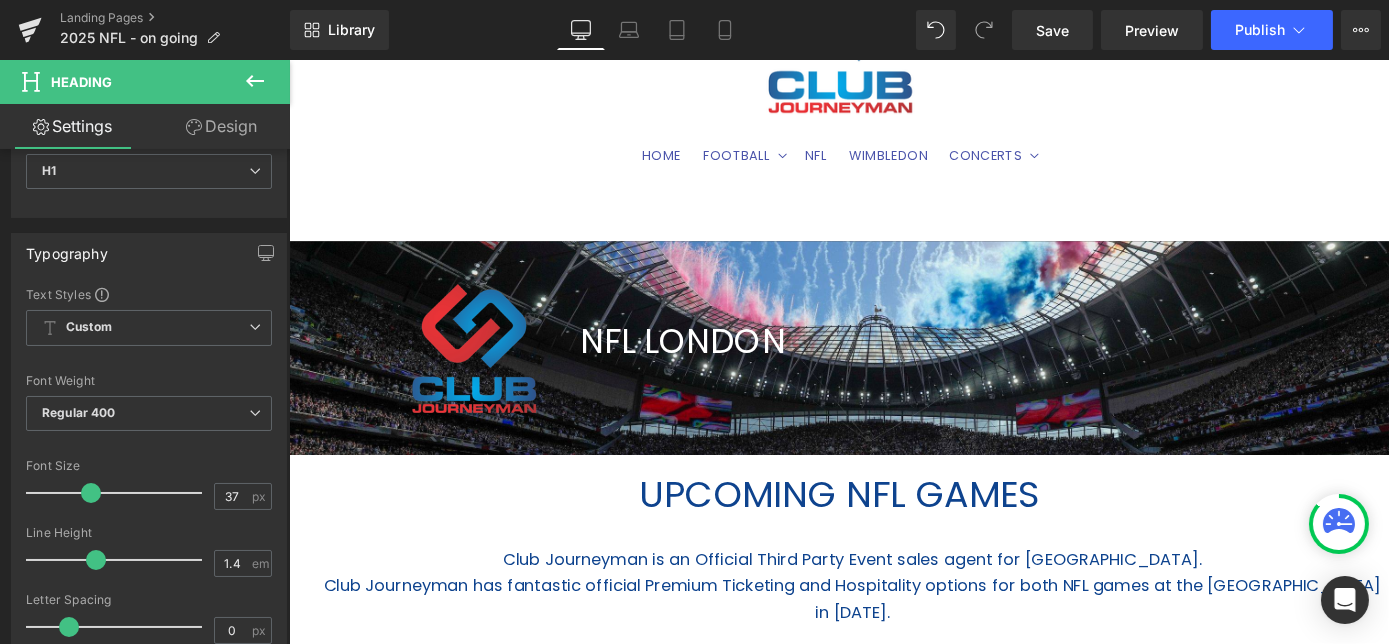 click on "Publish" at bounding box center [1260, 30] 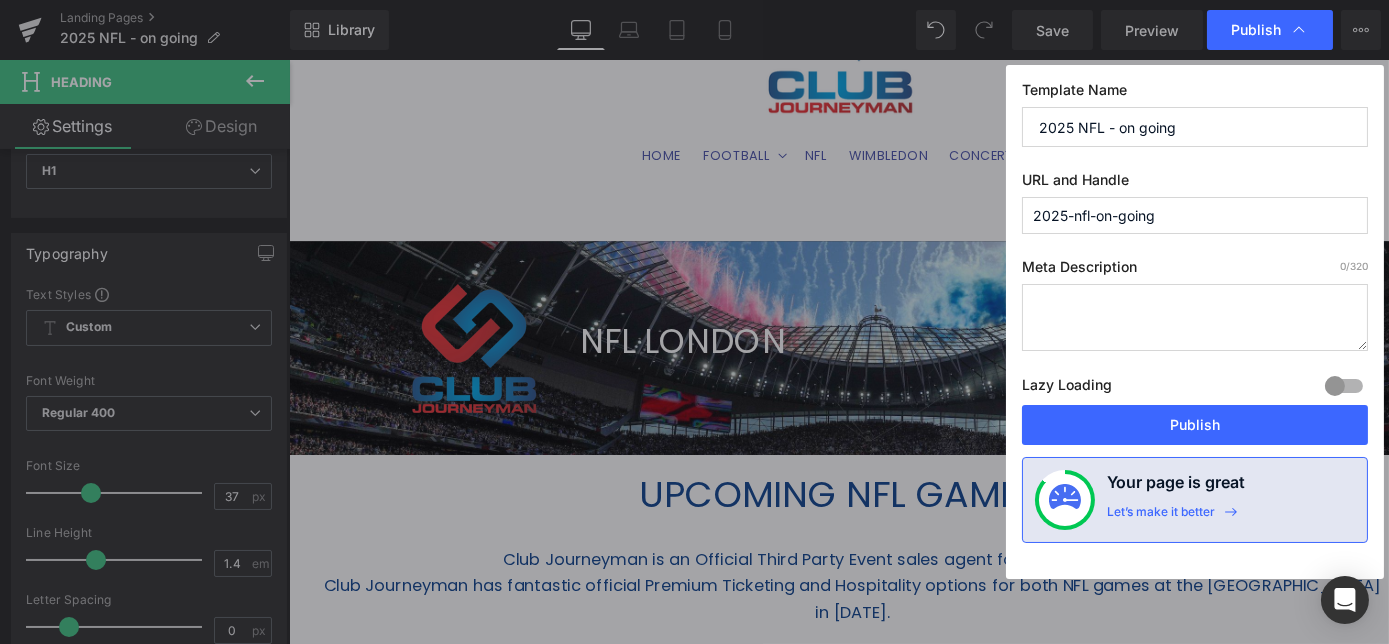 drag, startPoint x: 1173, startPoint y: 424, endPoint x: 973, endPoint y: 402, distance: 201.20636 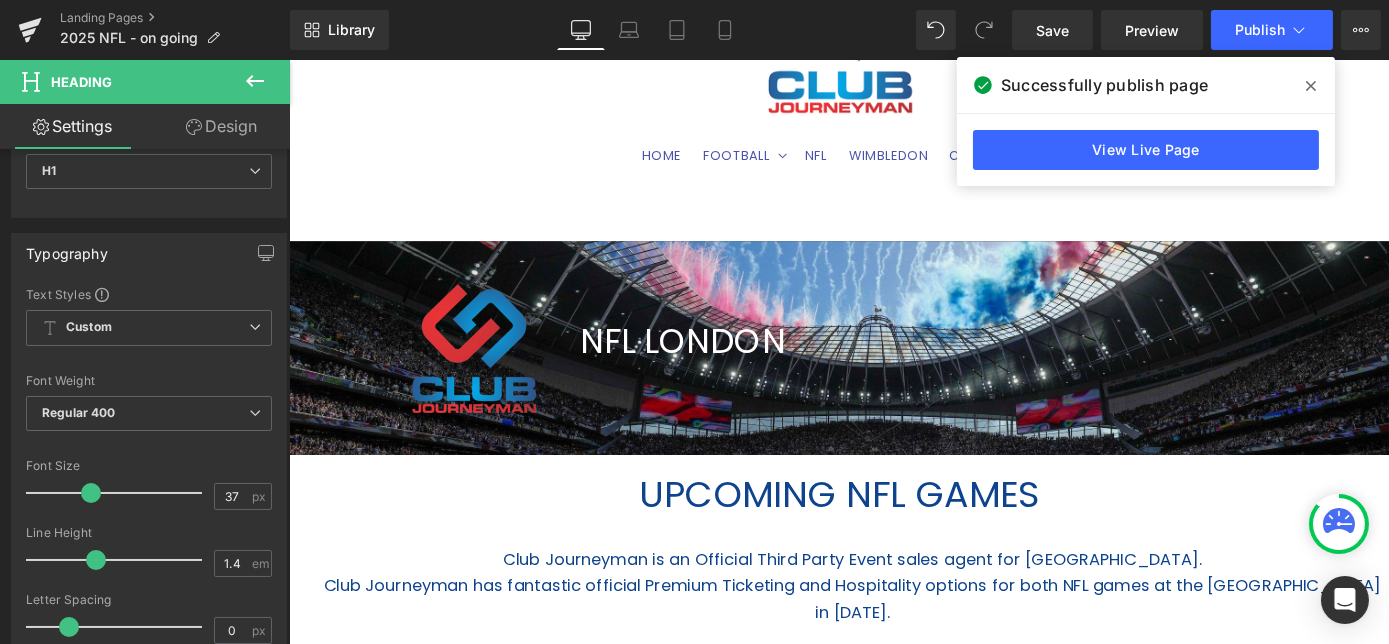 drag, startPoint x: 1117, startPoint y: 21, endPoint x: 1304, endPoint y: 80, distance: 196.08672 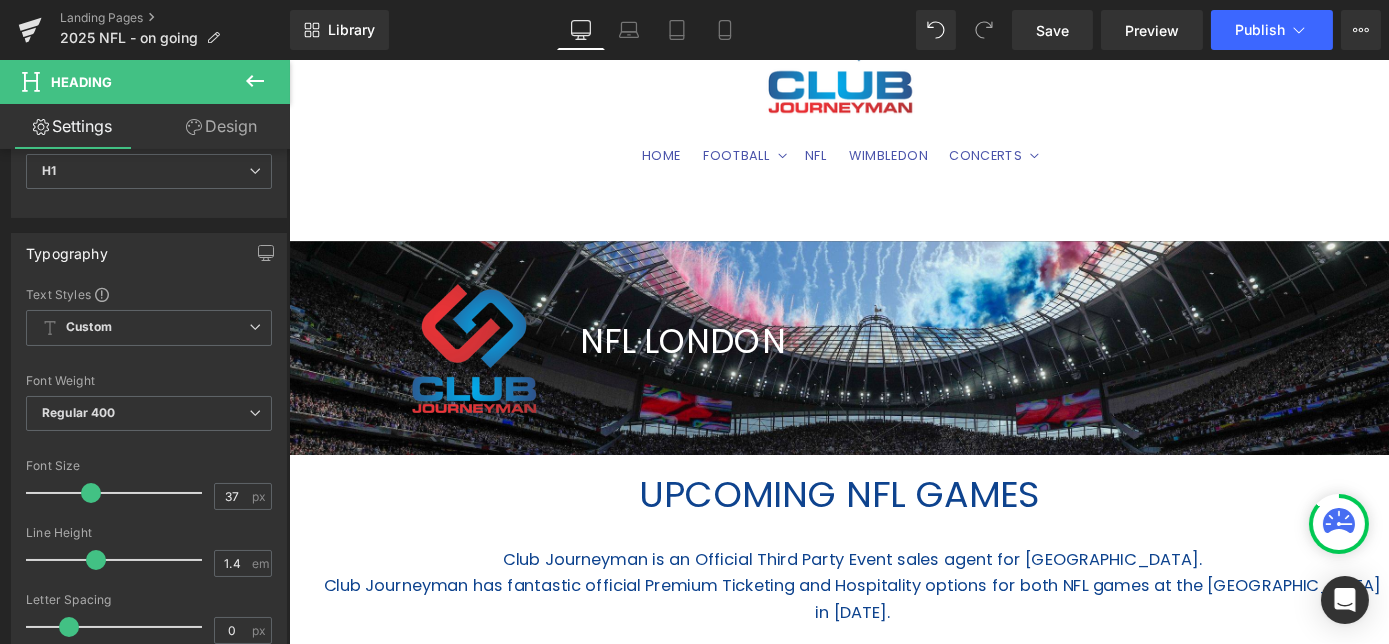 click 